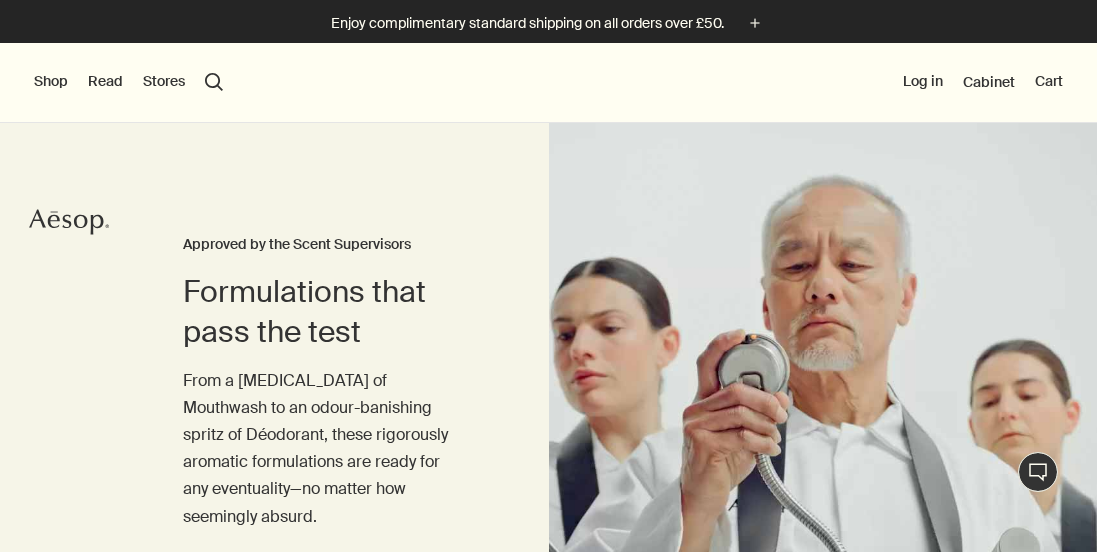 scroll, scrollTop: 0, scrollLeft: 0, axis: both 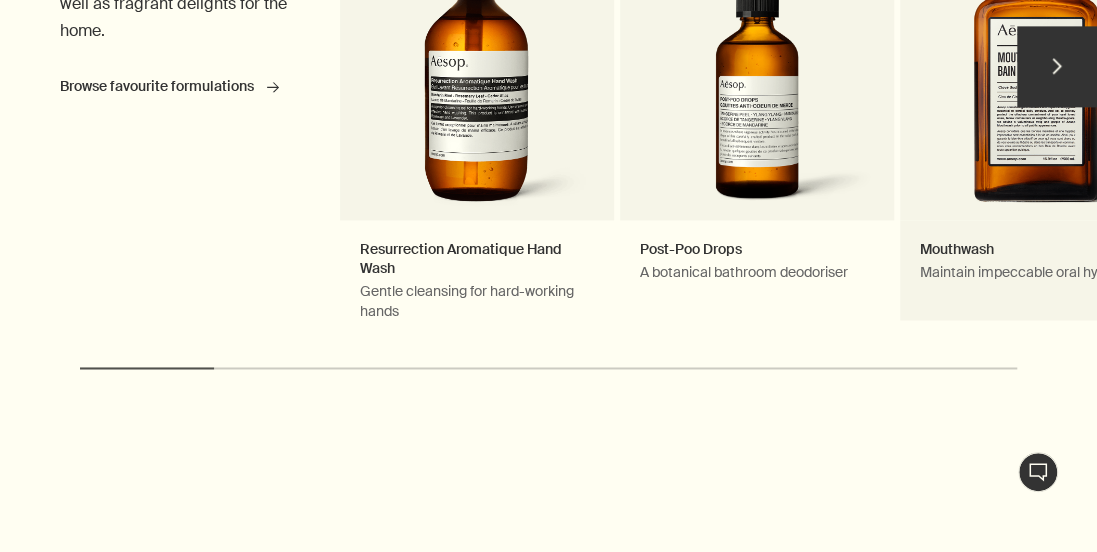 click on "Mouthwash Maintain impeccable oral hygiene" at bounding box center (1037, 76) 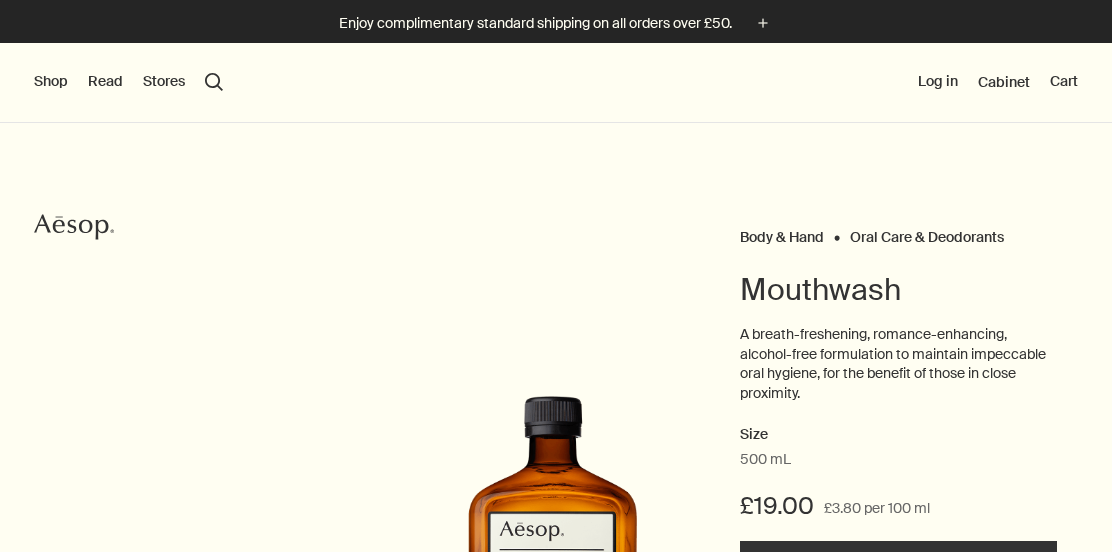 scroll, scrollTop: 0, scrollLeft: 0, axis: both 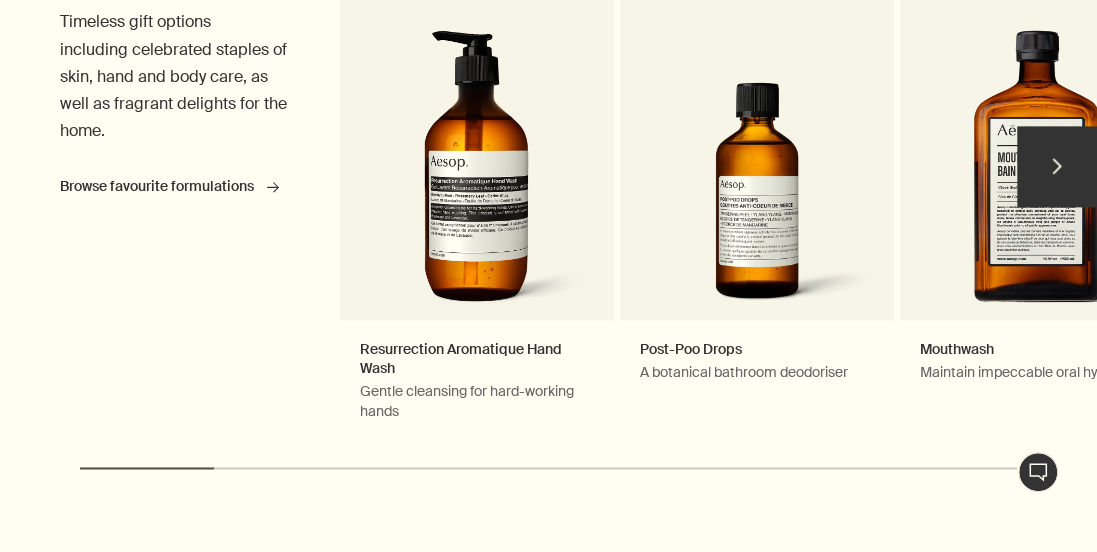 drag, startPoint x: 178, startPoint y: 437, endPoint x: 257, endPoint y: 443, distance: 79.22752 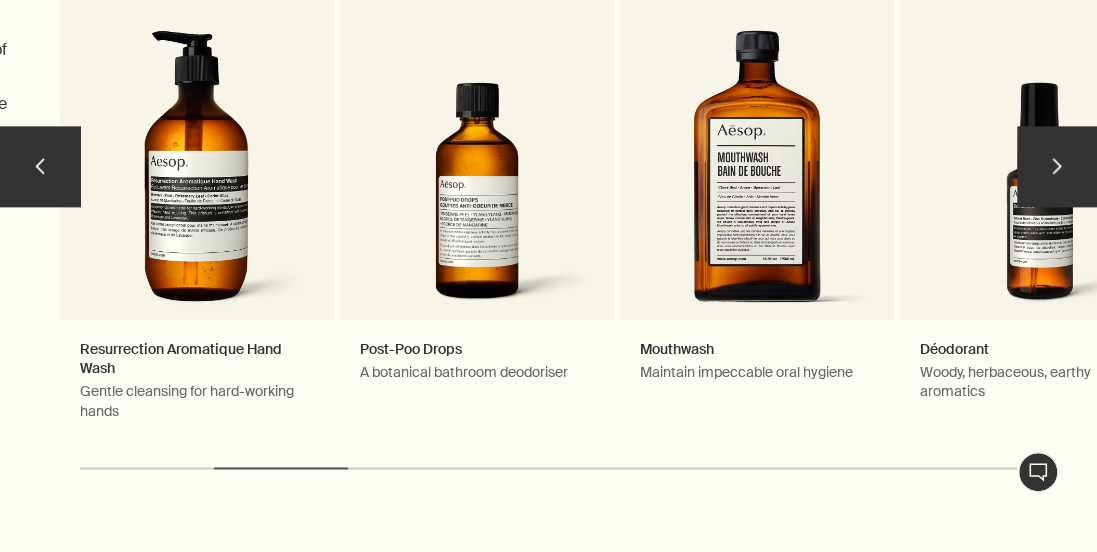 click on "chevron" at bounding box center [1057, 166] 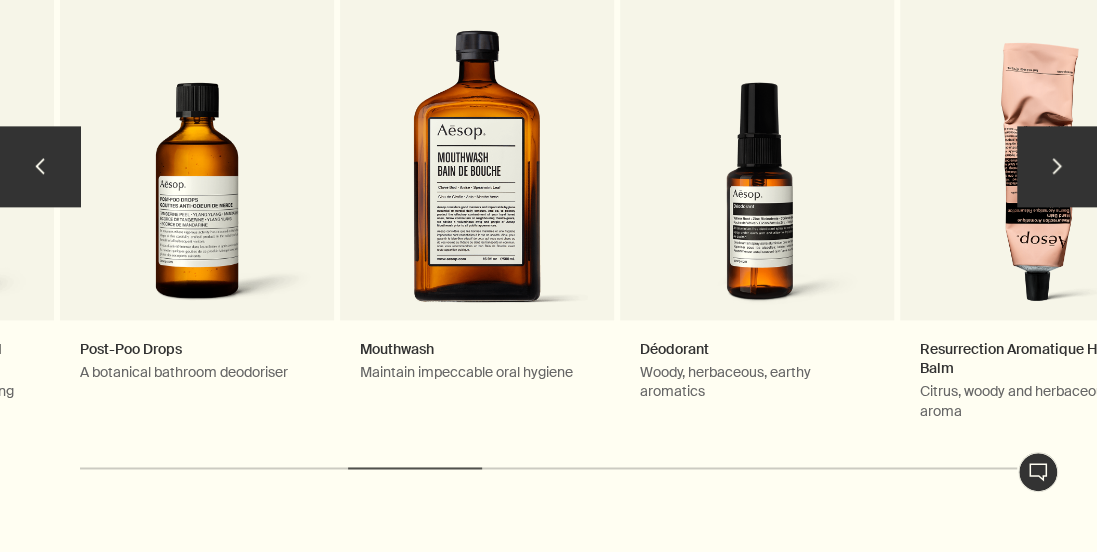 click on "chevron" at bounding box center [1057, 166] 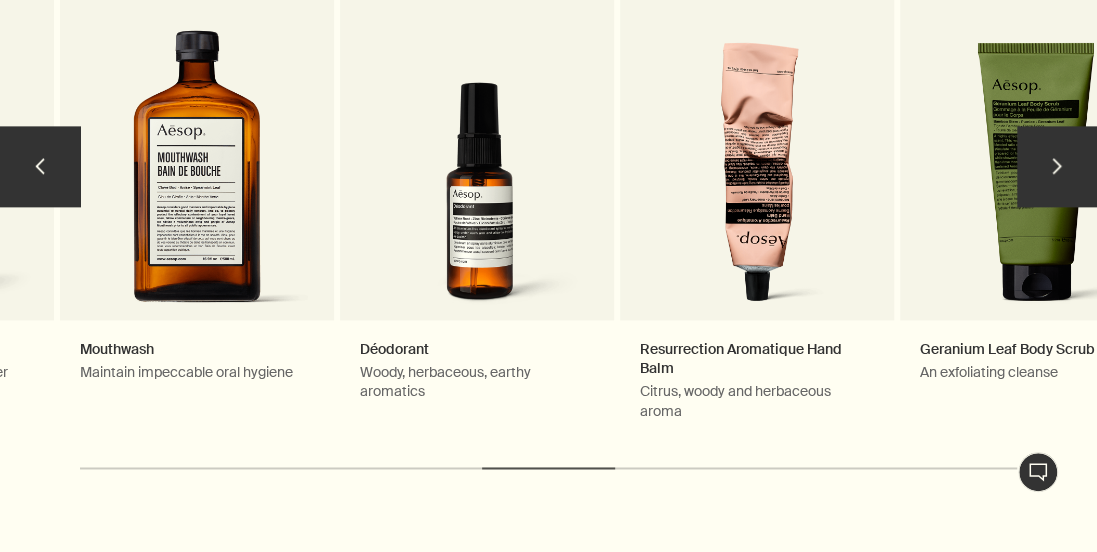 click on "chevron" at bounding box center (1057, 166) 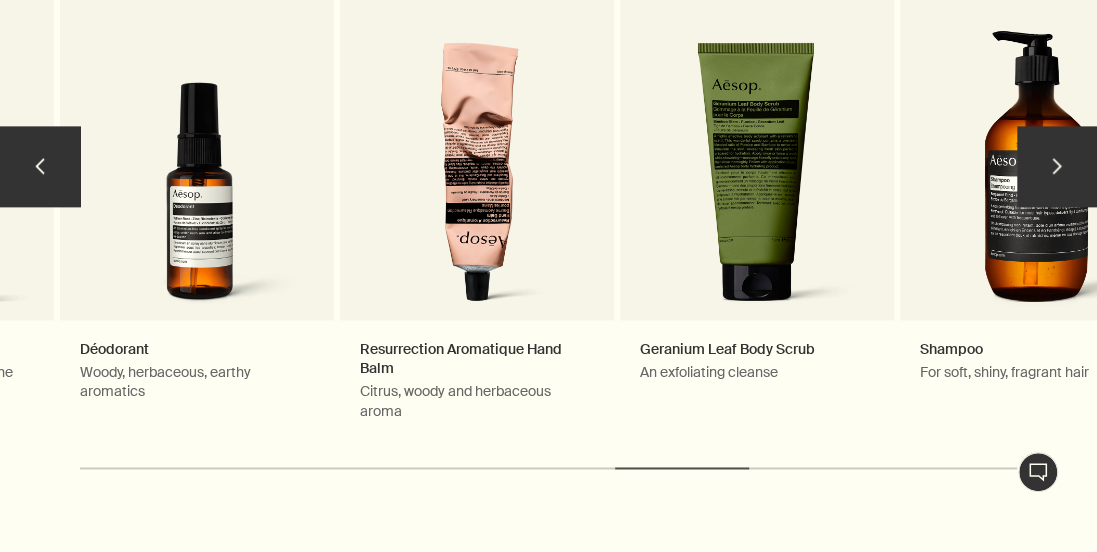 click on "chevron" at bounding box center [1057, 166] 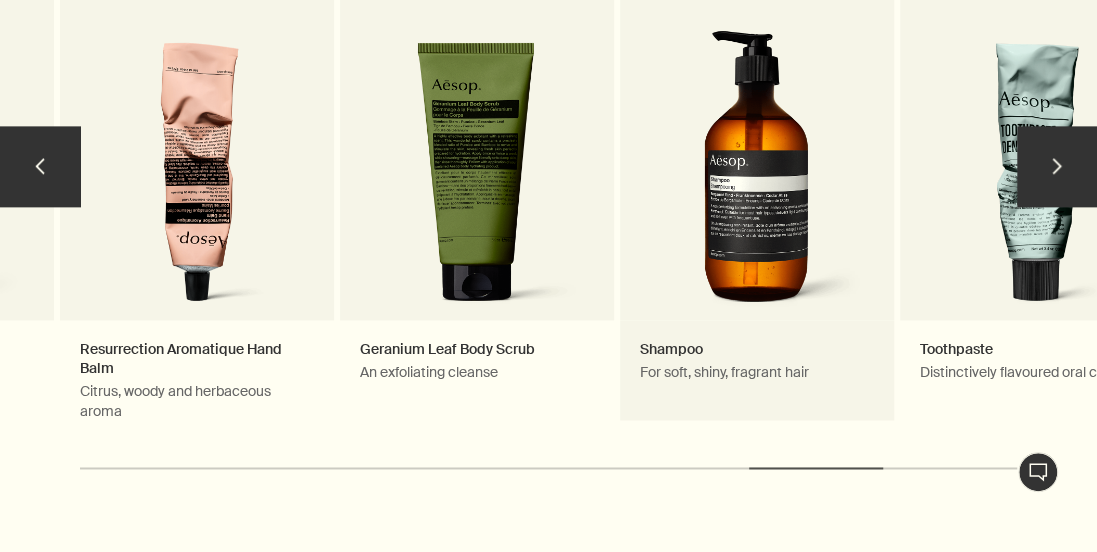 click on "Shampoo For soft, shiny, fragrant hair" at bounding box center (757, 176) 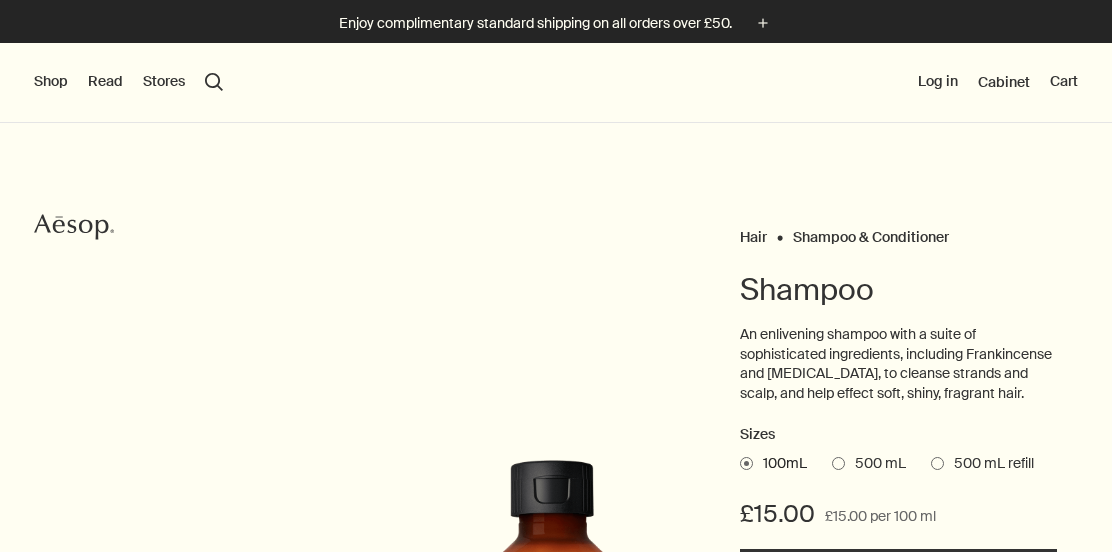 scroll, scrollTop: 0, scrollLeft: 0, axis: both 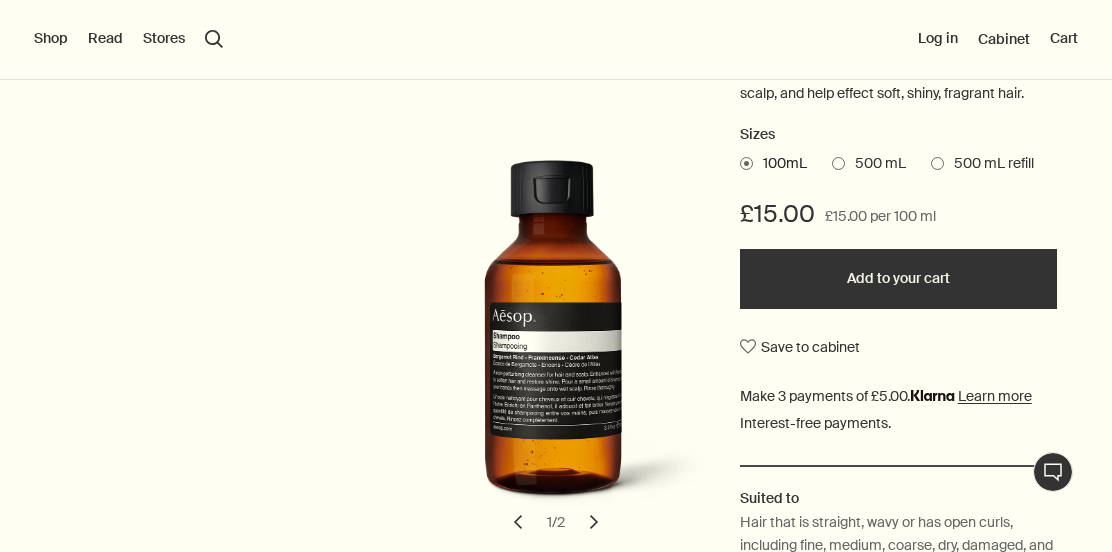 click at bounding box center [838, 163] 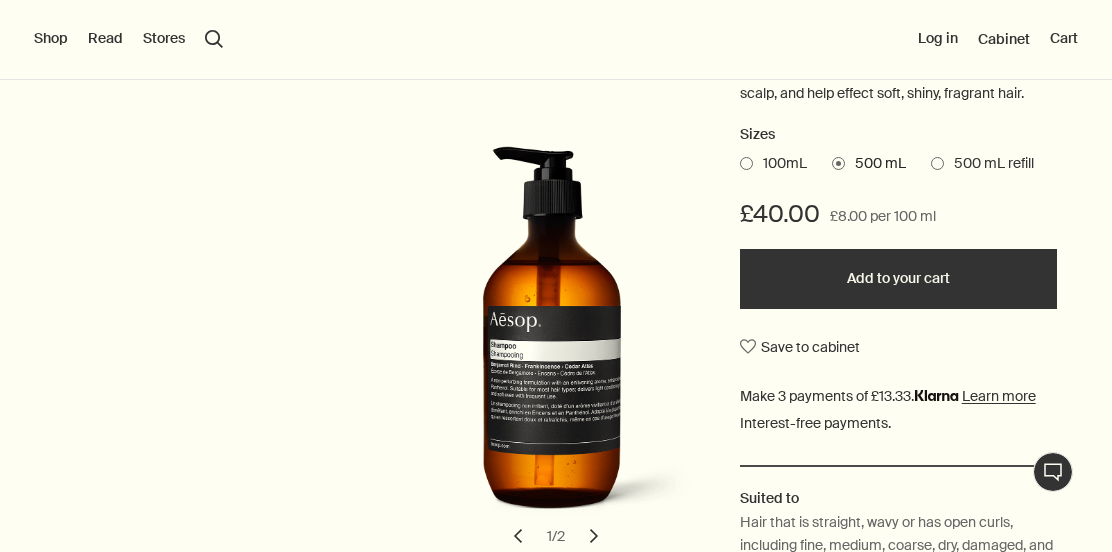 click on "Add to your cart" at bounding box center (898, 279) 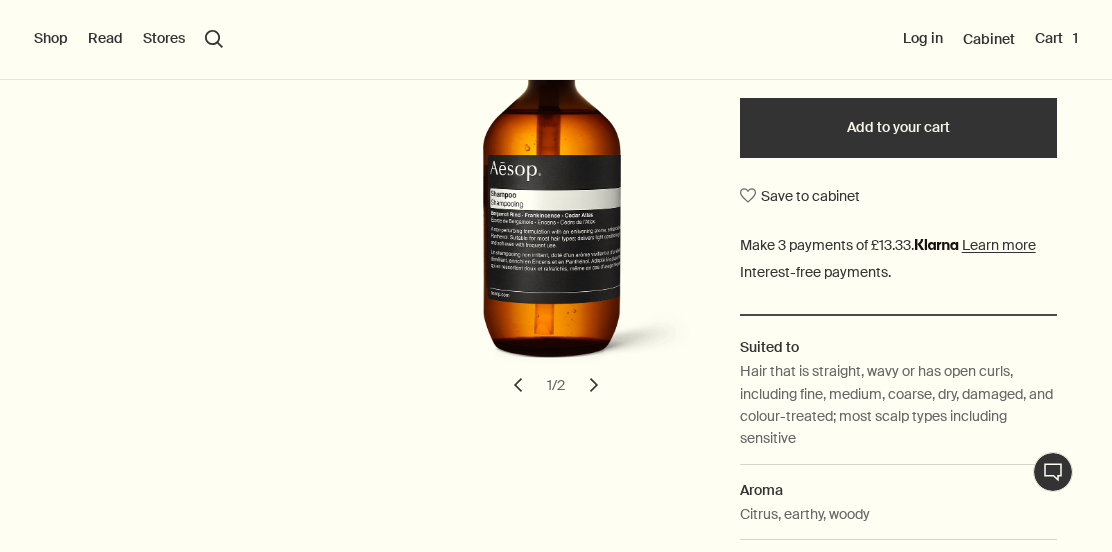 scroll, scrollTop: 400, scrollLeft: 0, axis: vertical 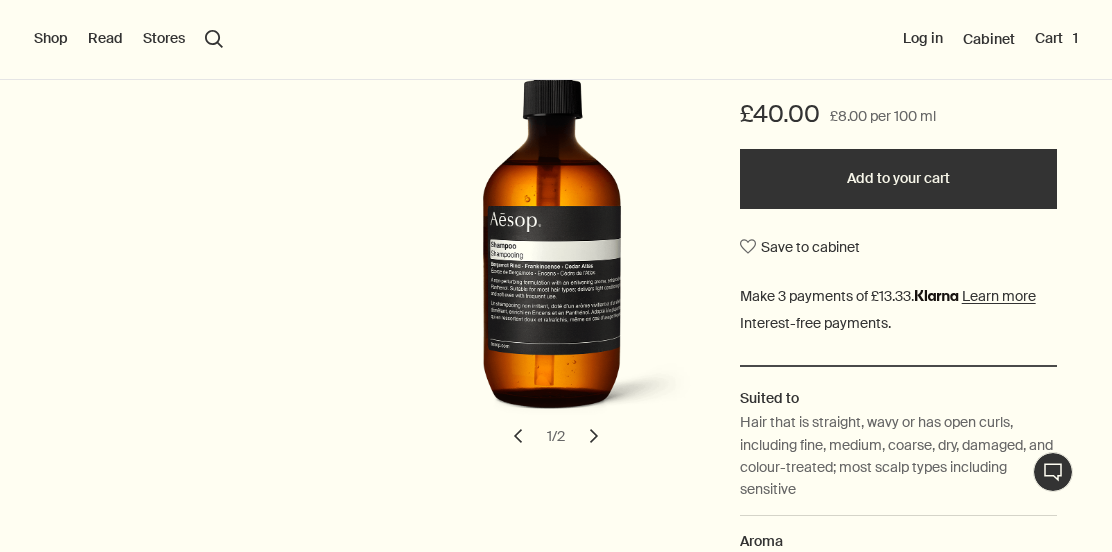 click on "chevron" at bounding box center [594, 436] 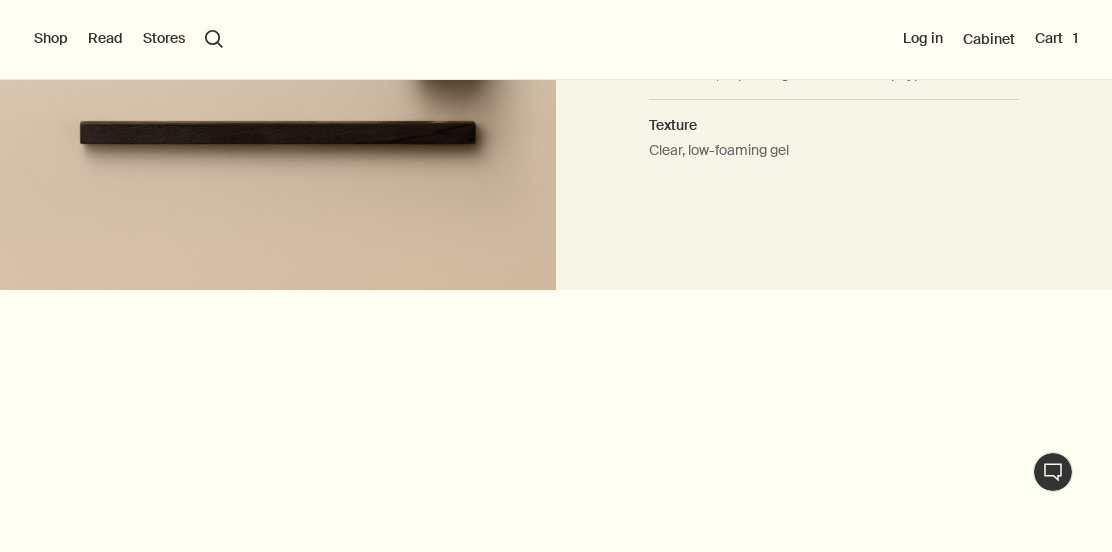 scroll, scrollTop: 1700, scrollLeft: 0, axis: vertical 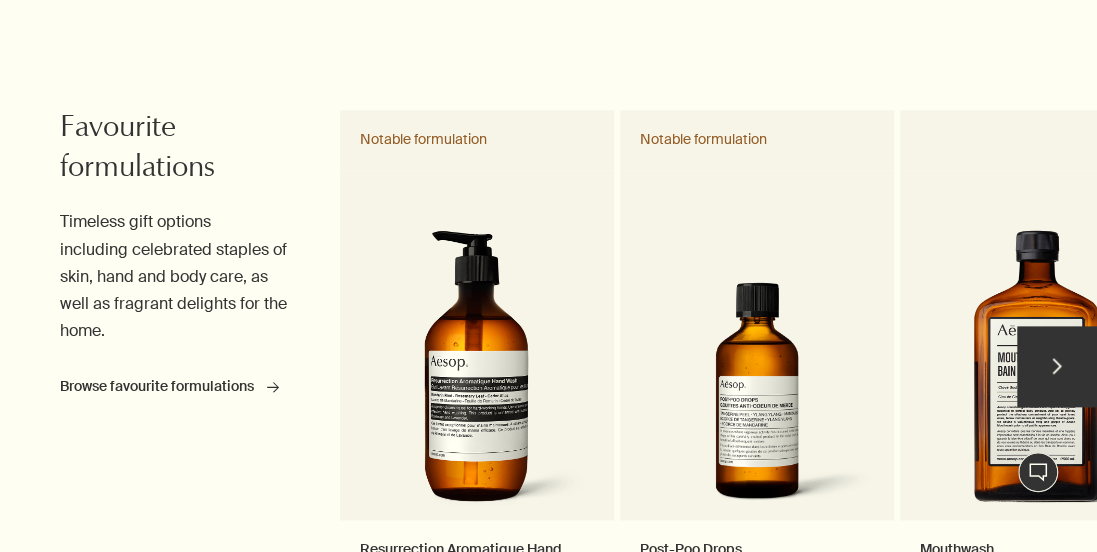 click on "chevron" at bounding box center (1057, 366) 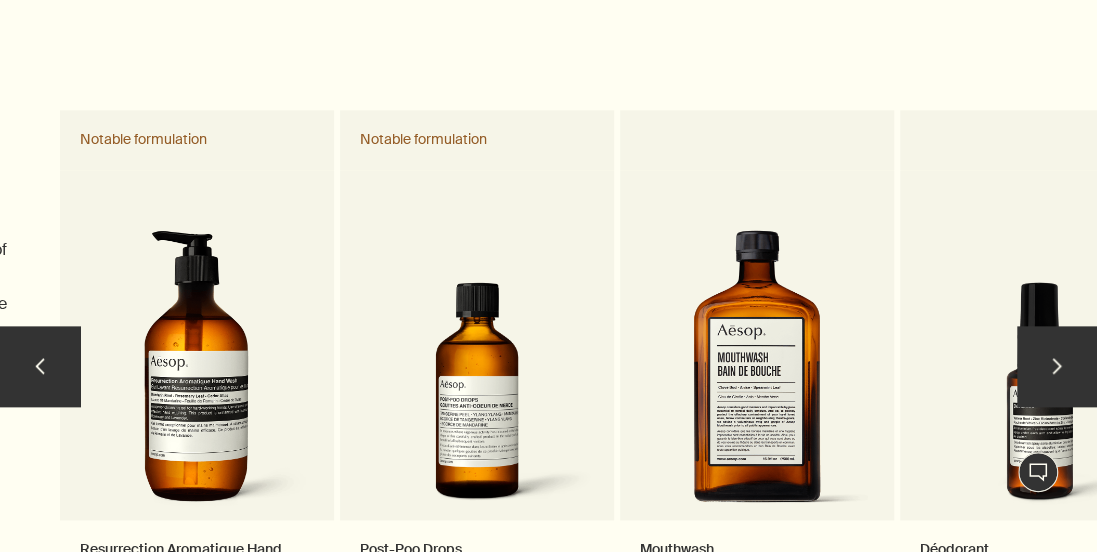 click on "chevron" at bounding box center [1057, 366] 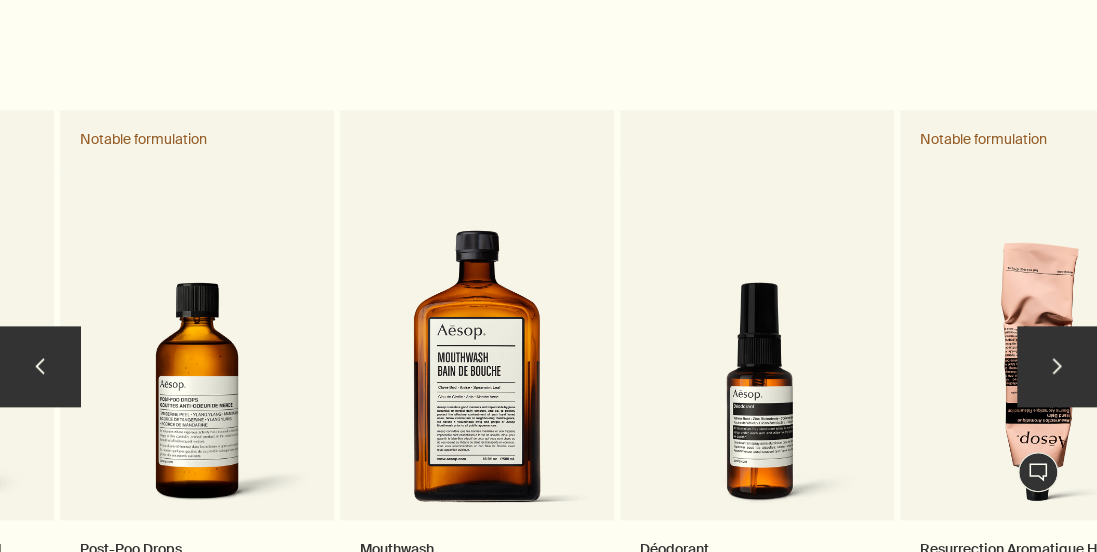 click on "chevron" at bounding box center (1057, 366) 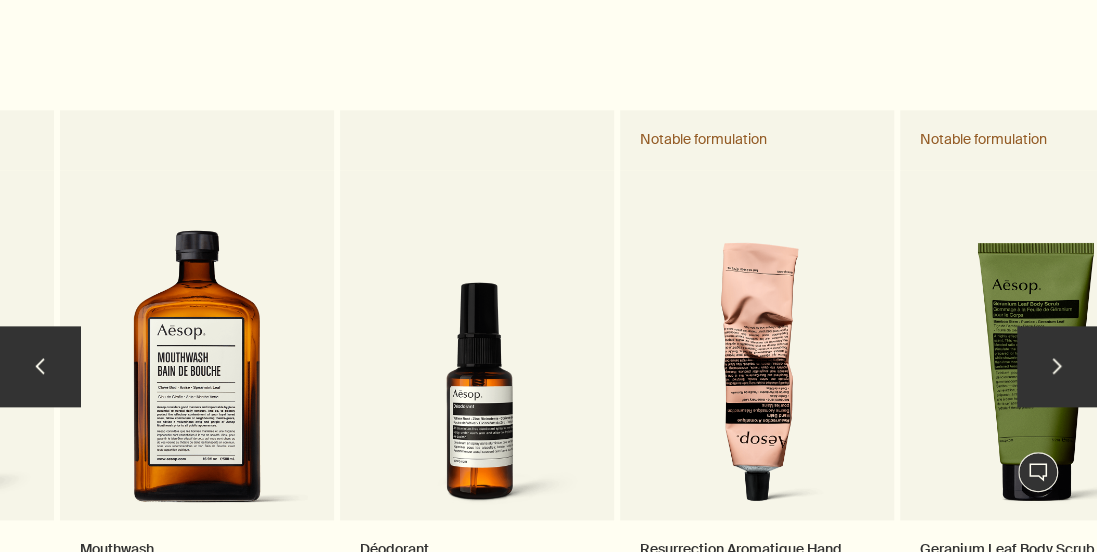 click on "chevron" at bounding box center [1057, 366] 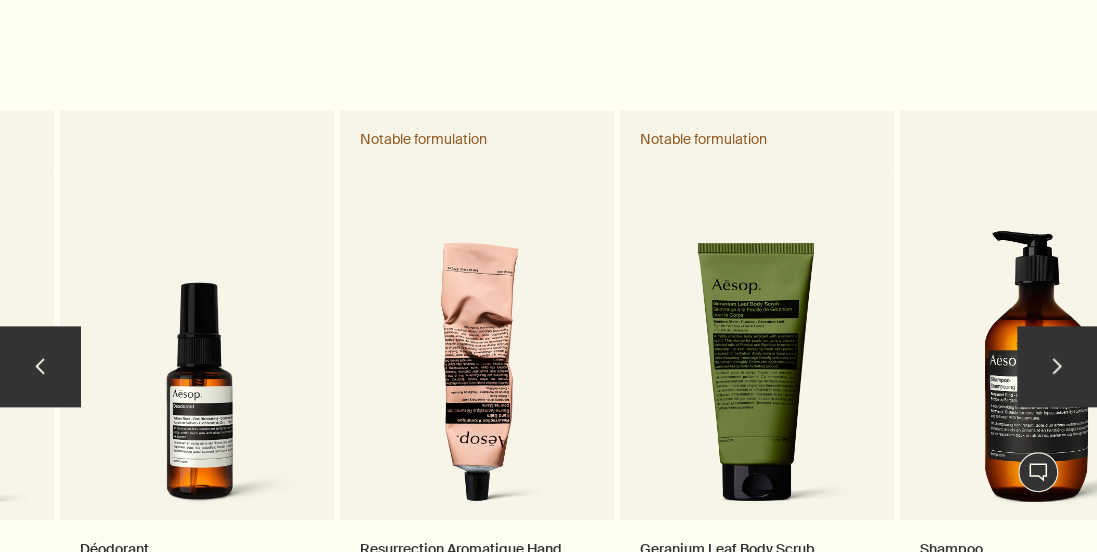 click on "chevron" at bounding box center [1057, 366] 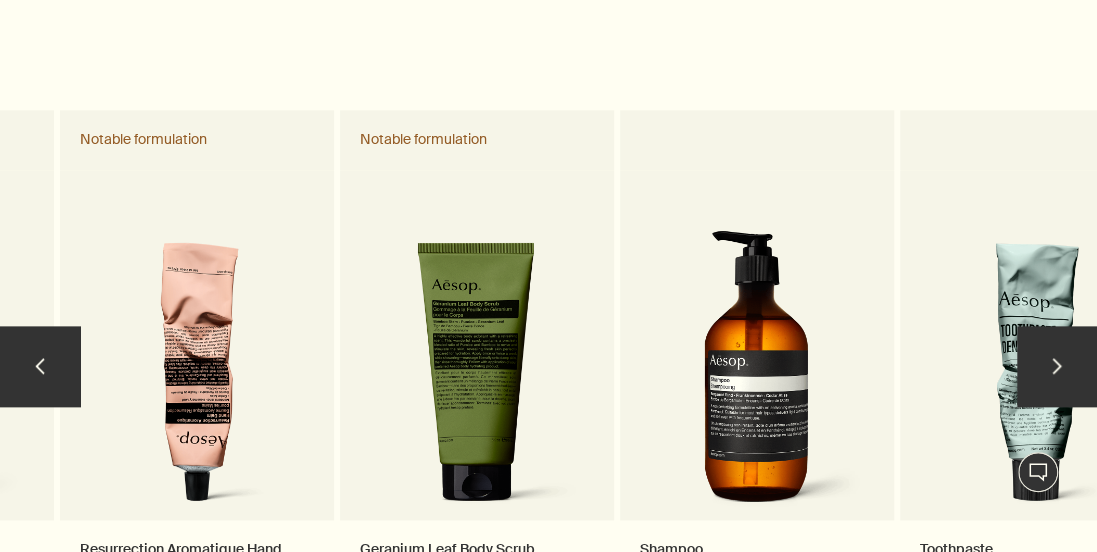 click on "chevron" at bounding box center [1057, 366] 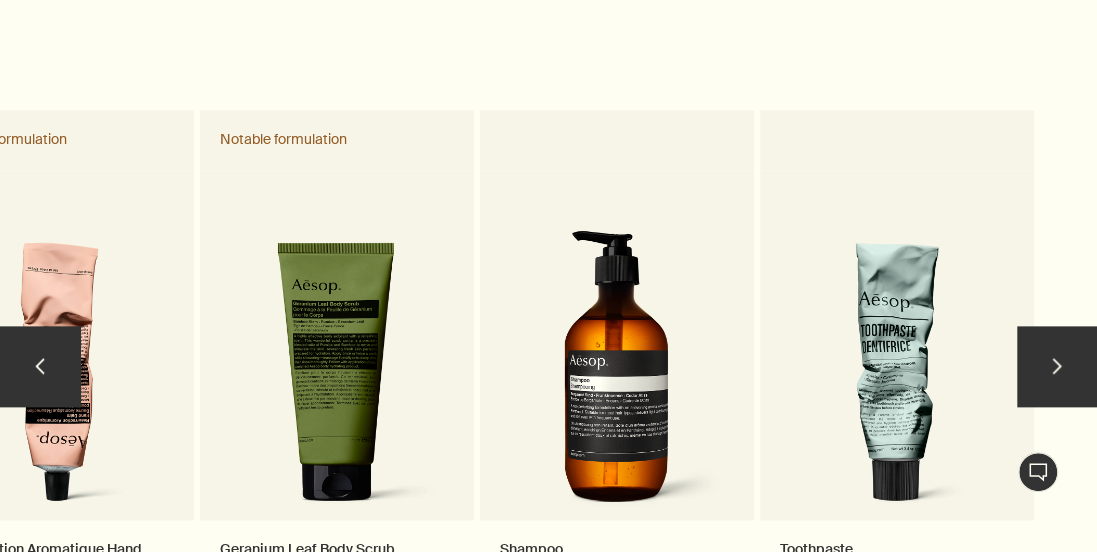 click on "chevron" at bounding box center [1057, 366] 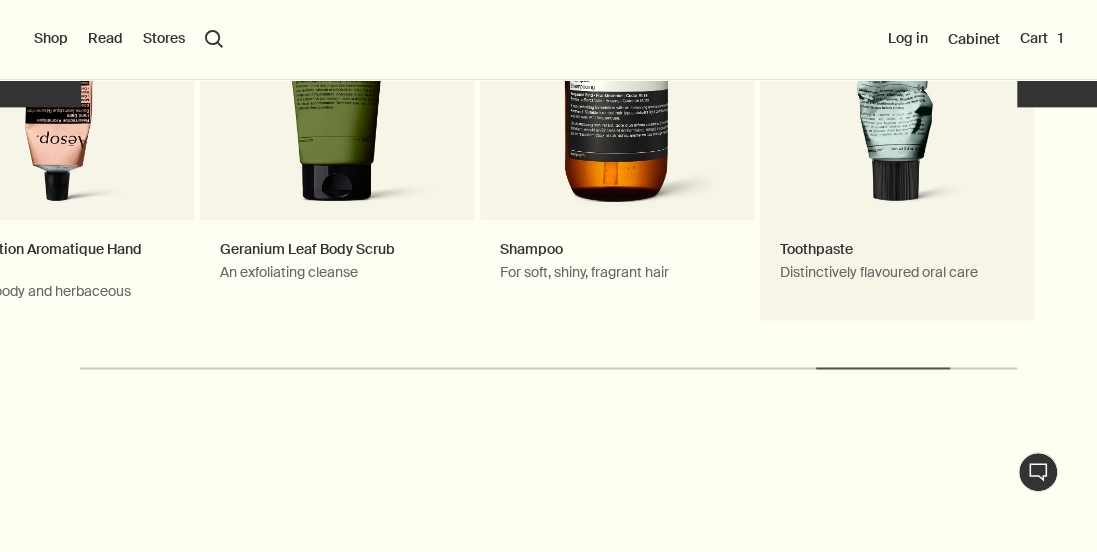 scroll, scrollTop: 1100, scrollLeft: 0, axis: vertical 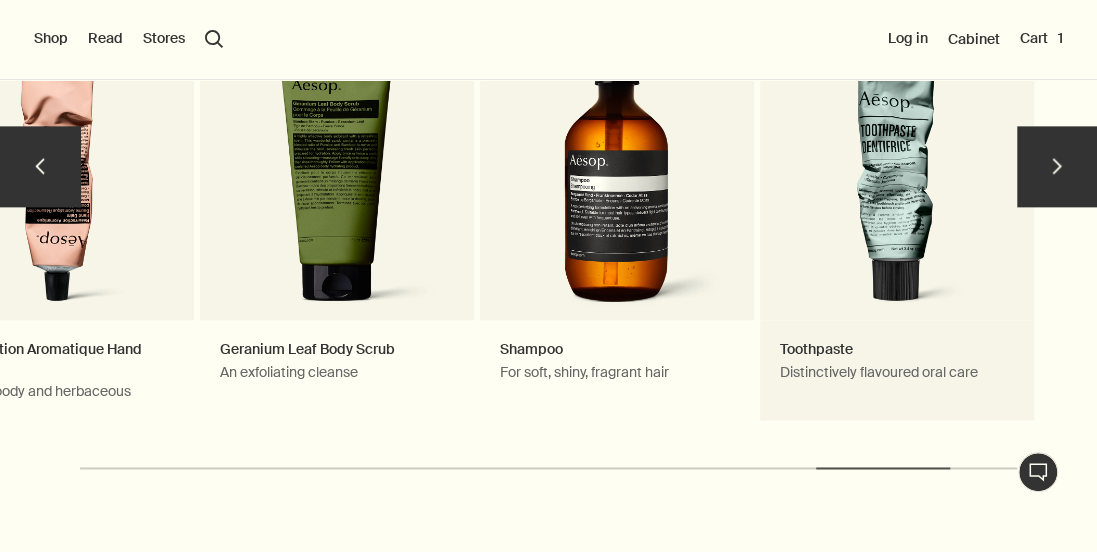 click on "Toothpaste Distinctively flavoured oral care" at bounding box center (897, 176) 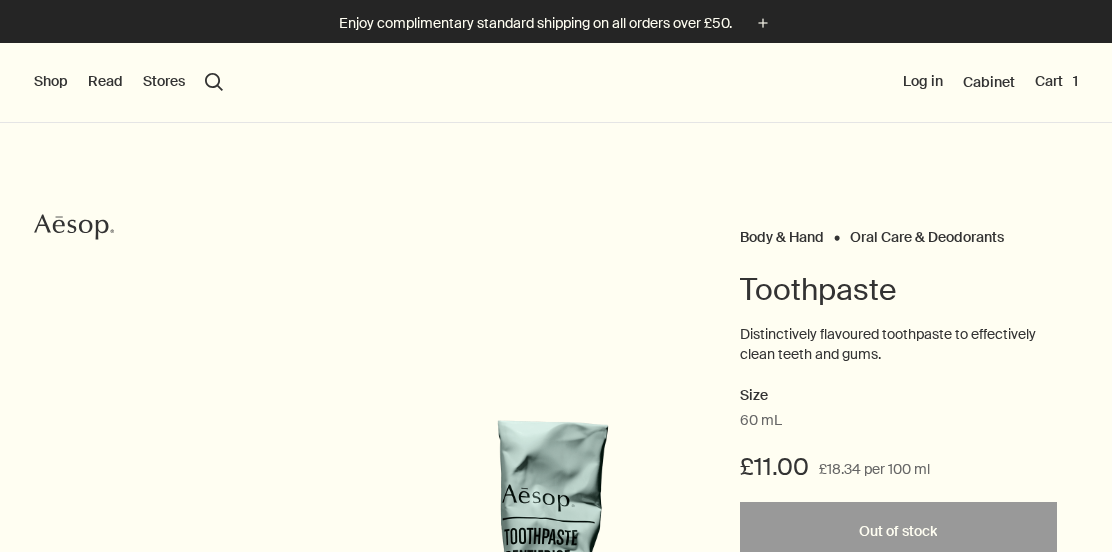 scroll, scrollTop: 0, scrollLeft: 0, axis: both 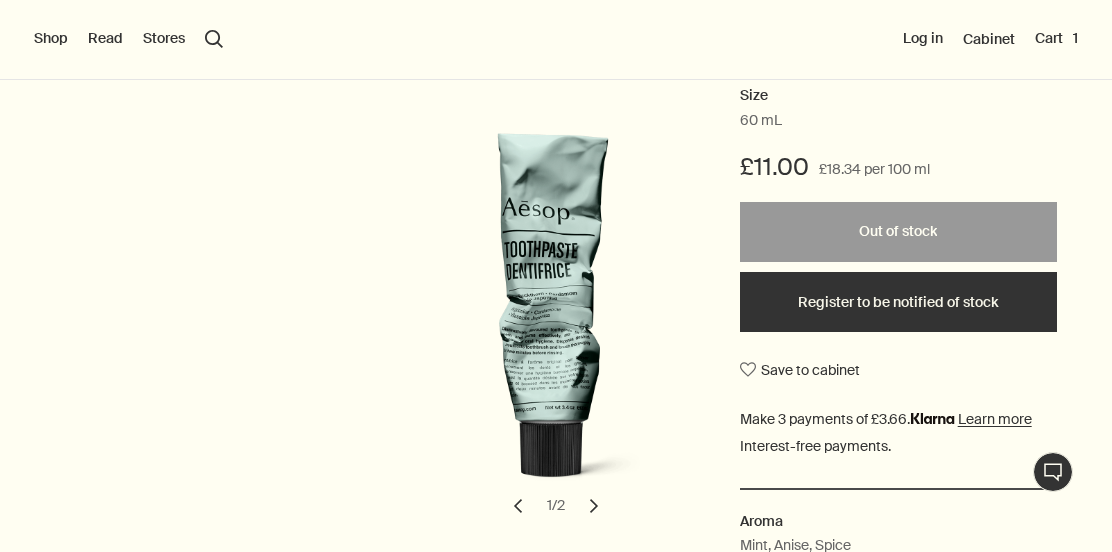 click on "chevron" at bounding box center (594, 506) 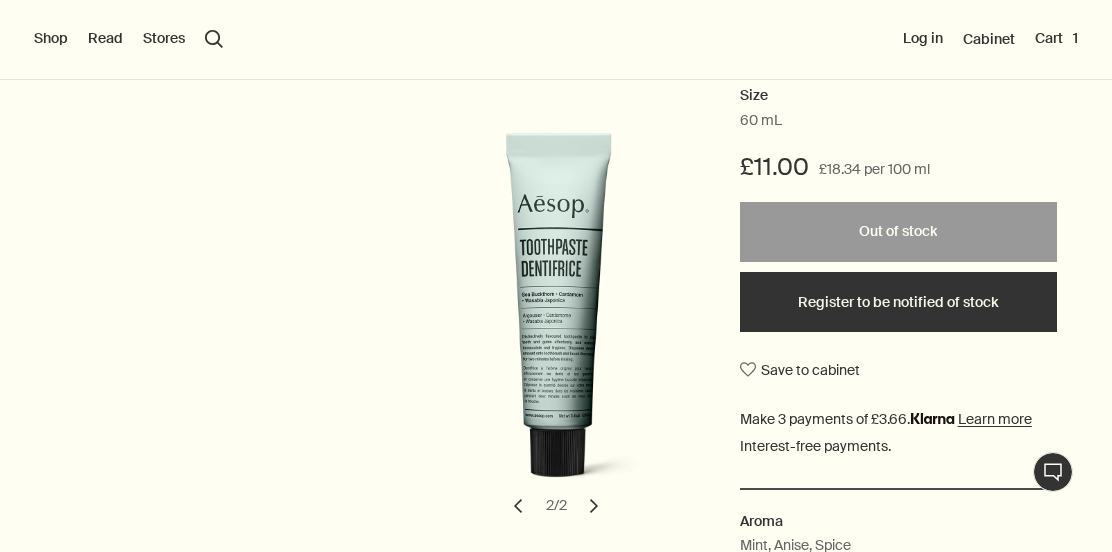 click on "Shop" at bounding box center [51, 39] 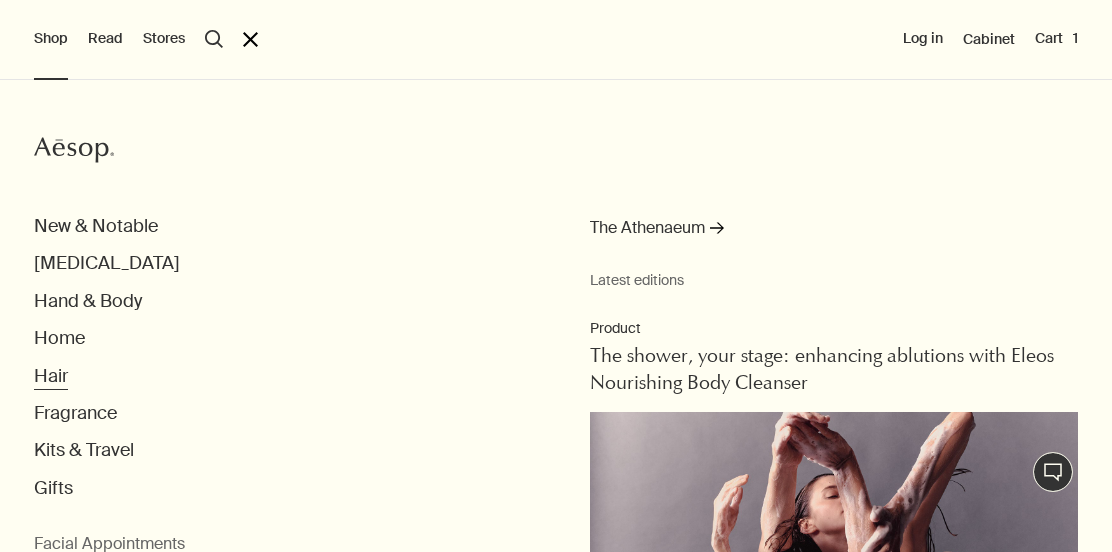 click on "Hair" at bounding box center (51, 376) 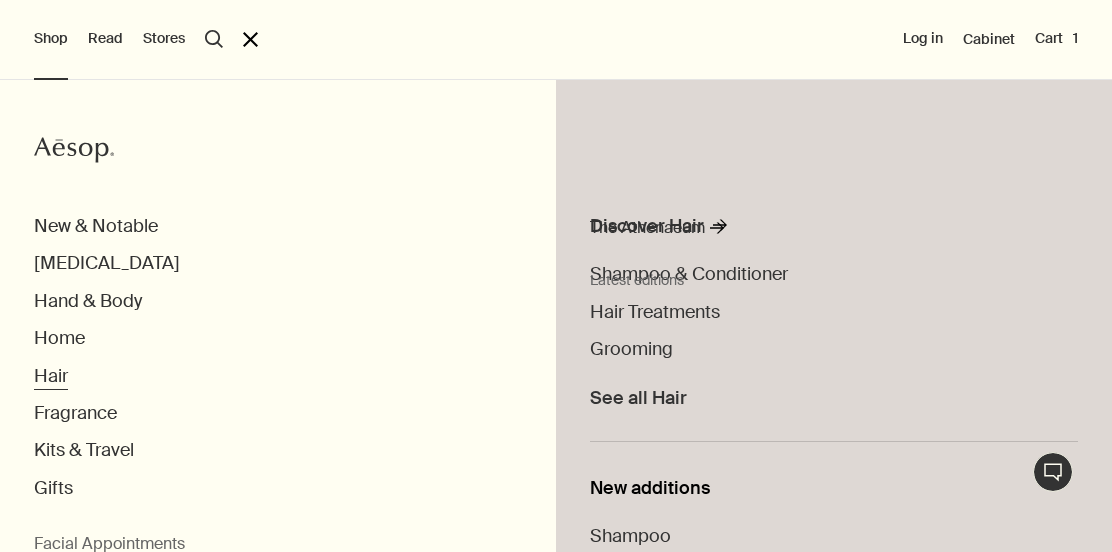 click on "Hair" at bounding box center (51, 376) 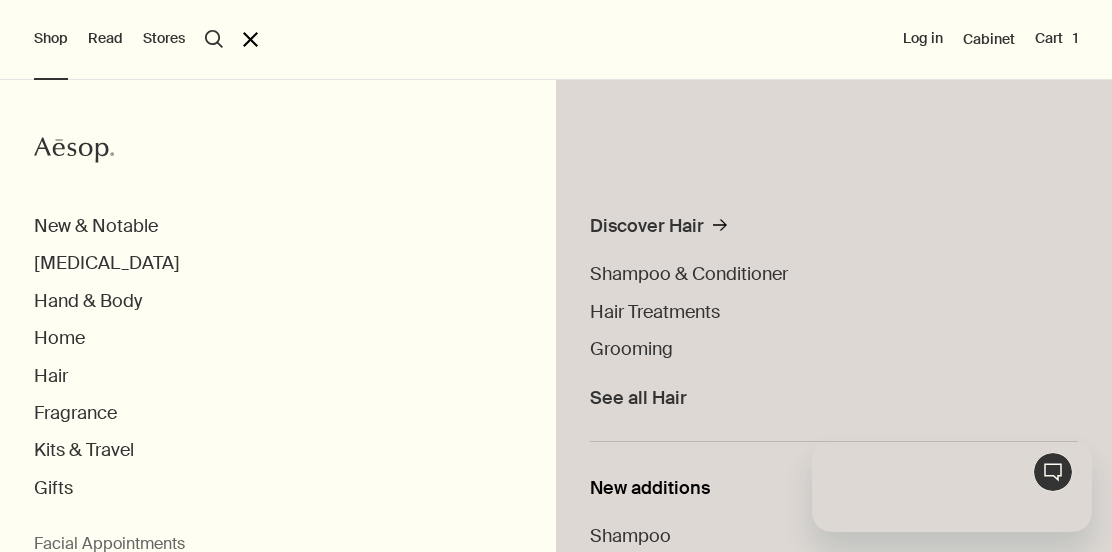 scroll, scrollTop: 0, scrollLeft: 0, axis: both 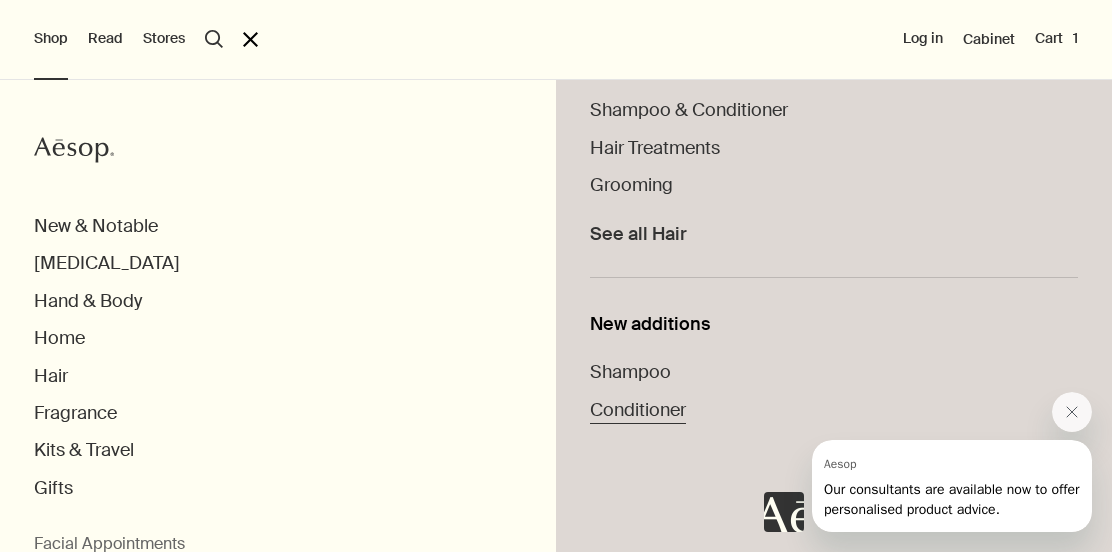 click on "Conditioner" at bounding box center [638, 410] 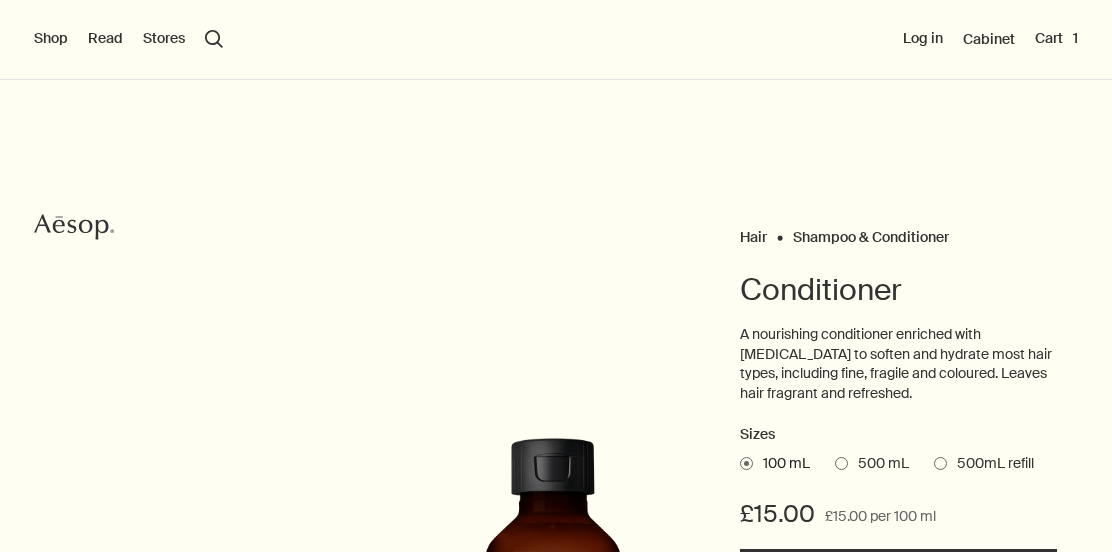 scroll, scrollTop: 0, scrollLeft: 0, axis: both 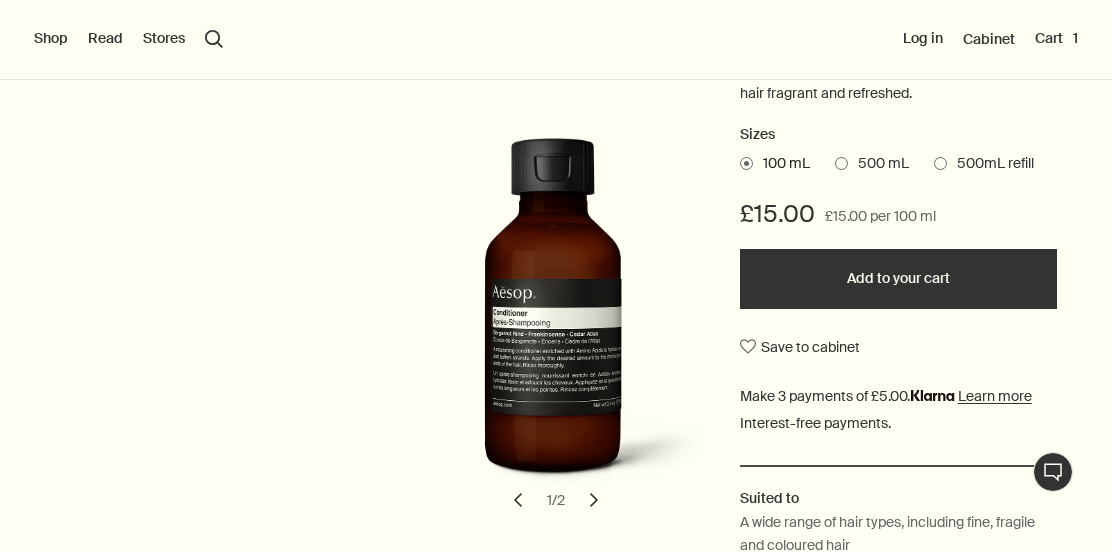 click at bounding box center (841, 163) 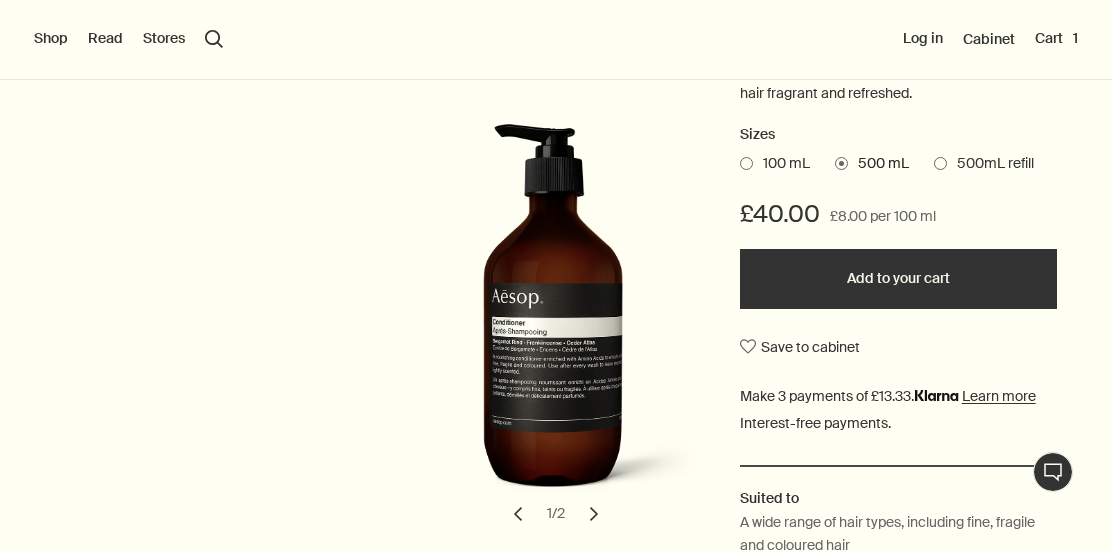click on "Add to your cart" at bounding box center (898, 279) 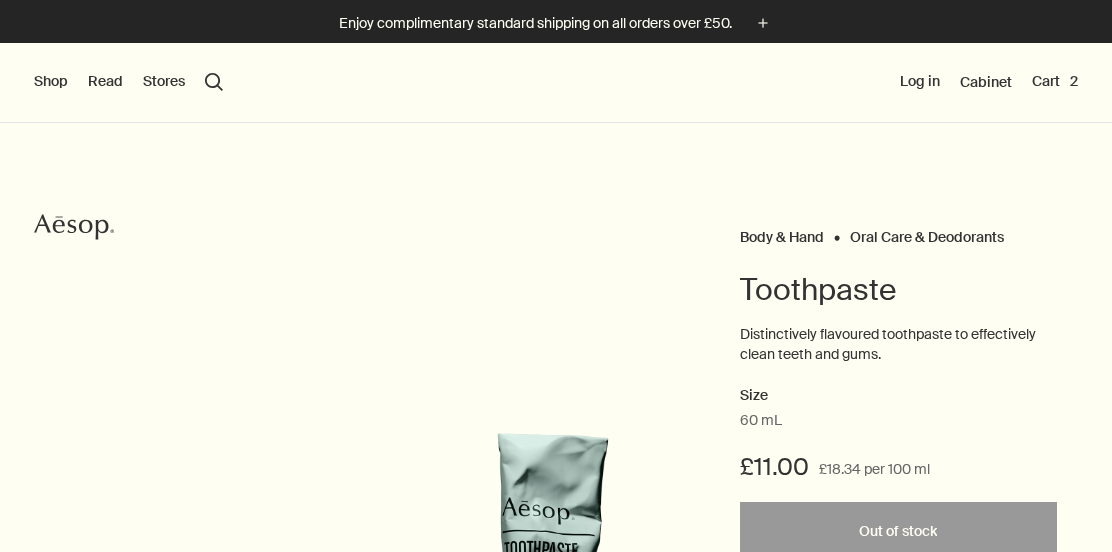 scroll, scrollTop: 0, scrollLeft: 0, axis: both 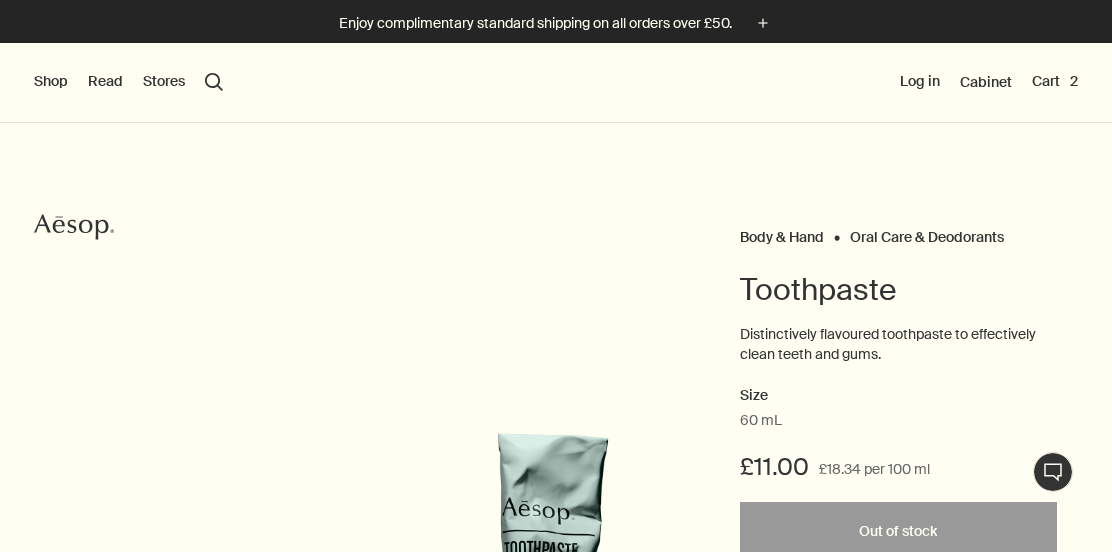 click on "Shop" at bounding box center (51, 82) 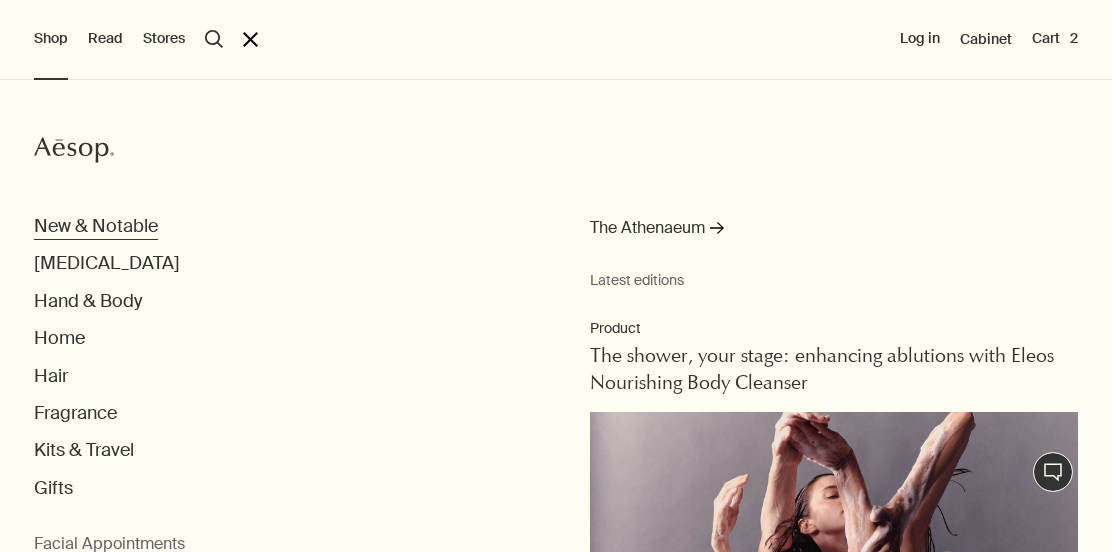 click on "New & Notable" at bounding box center (96, 226) 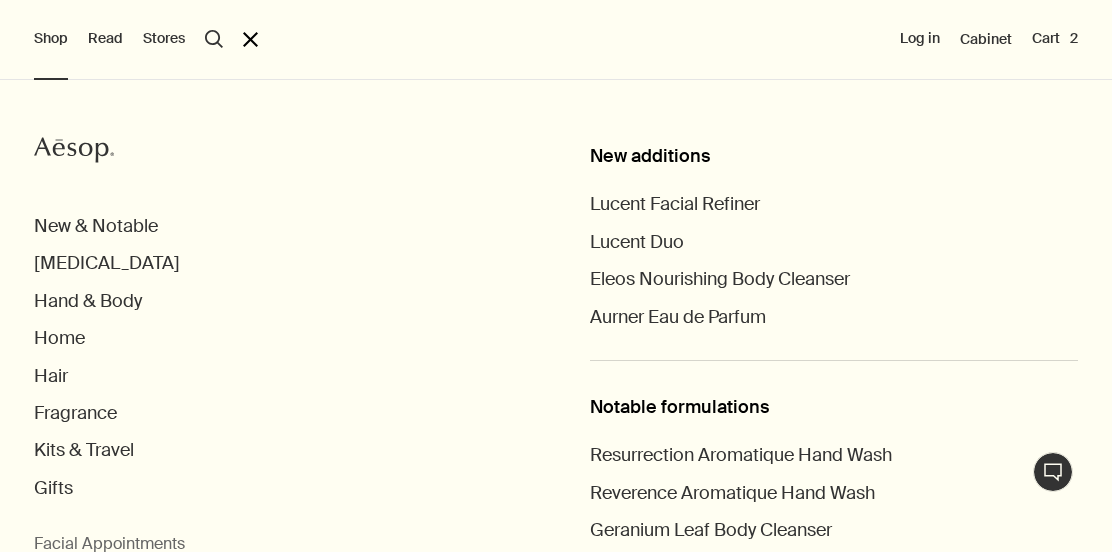 scroll, scrollTop: 100, scrollLeft: 0, axis: vertical 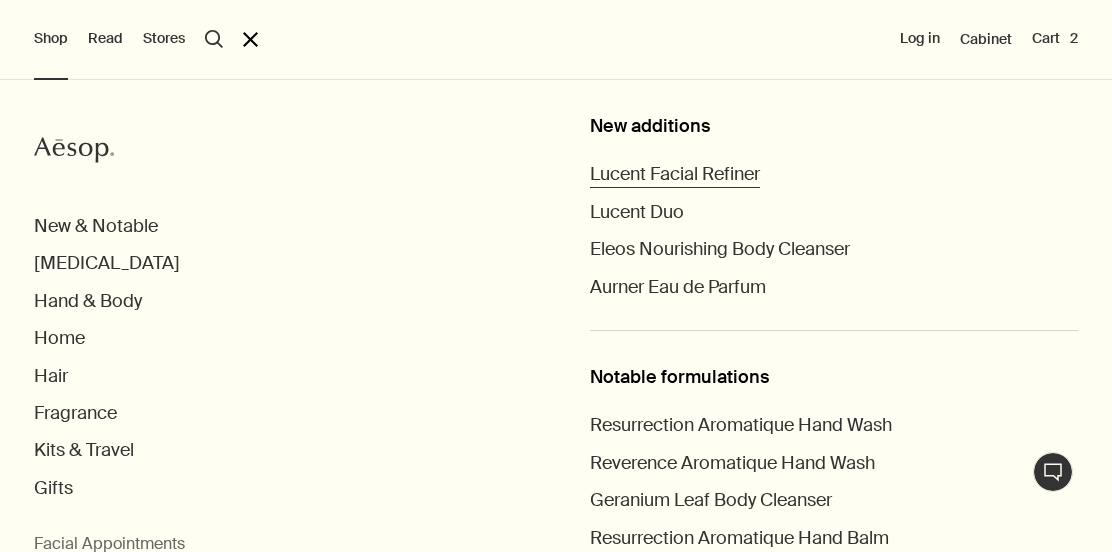 click on "Lucent Facial Refiner" at bounding box center [675, 174] 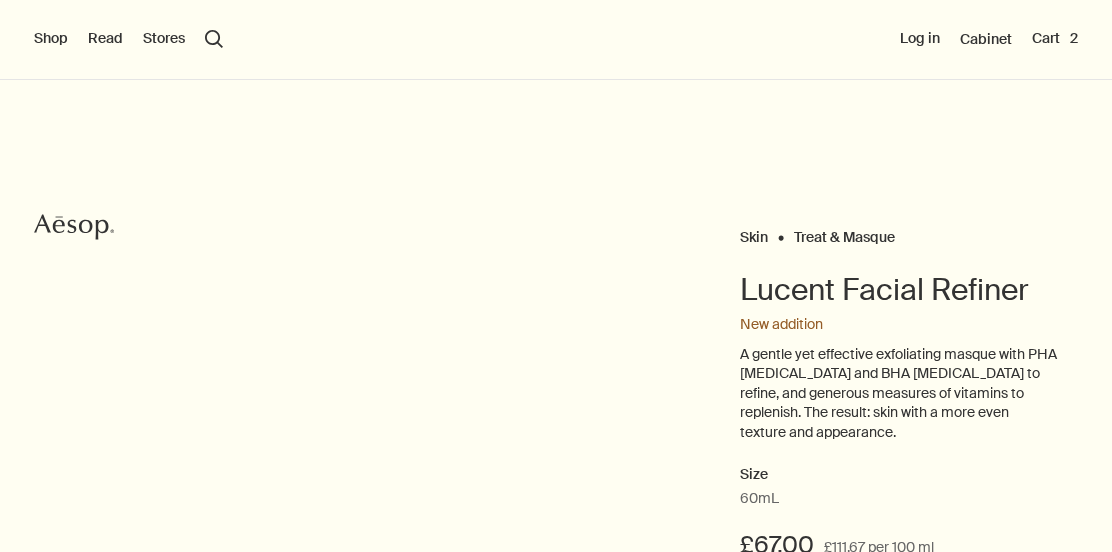 scroll, scrollTop: 0, scrollLeft: 0, axis: both 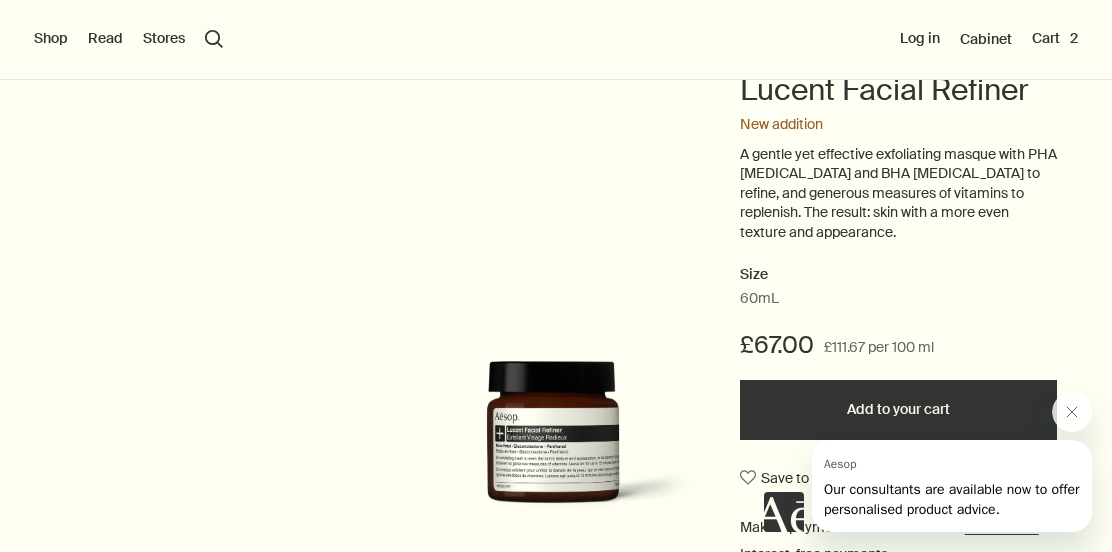 click at bounding box center (928, 462) 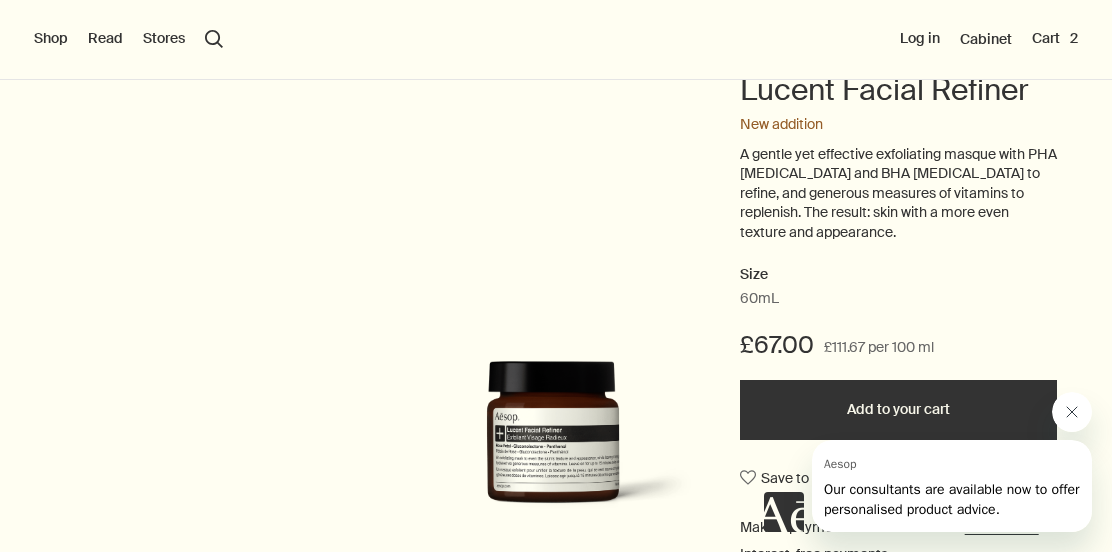 click 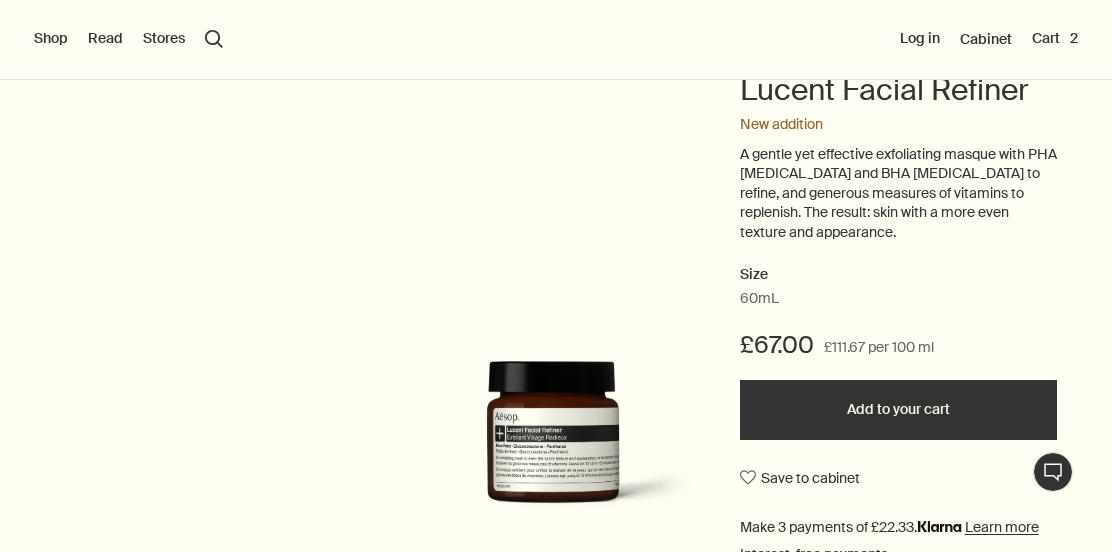 click on "Add to your cart" at bounding box center (898, 410) 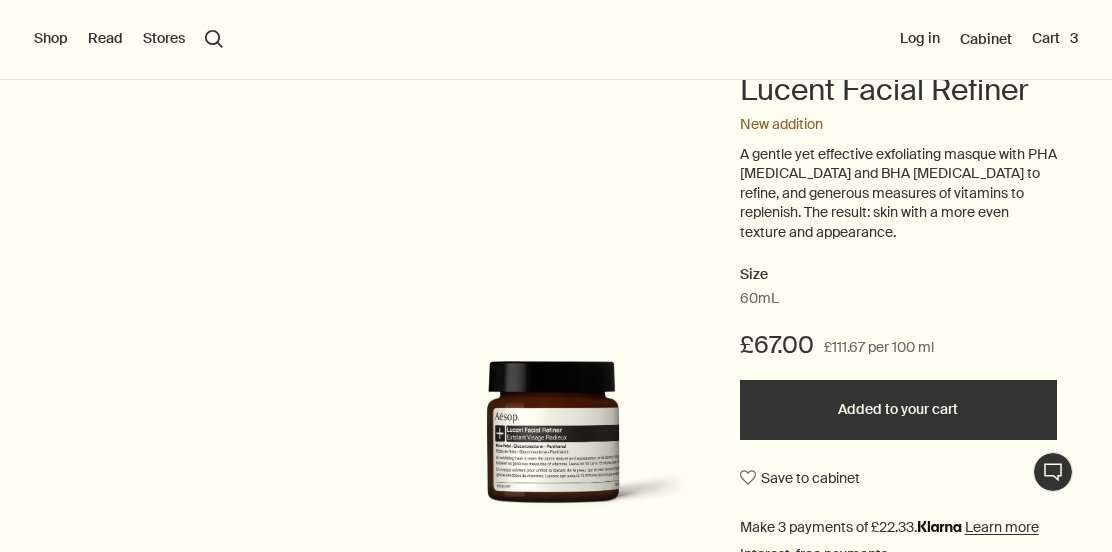 click on "Shop" at bounding box center (51, 39) 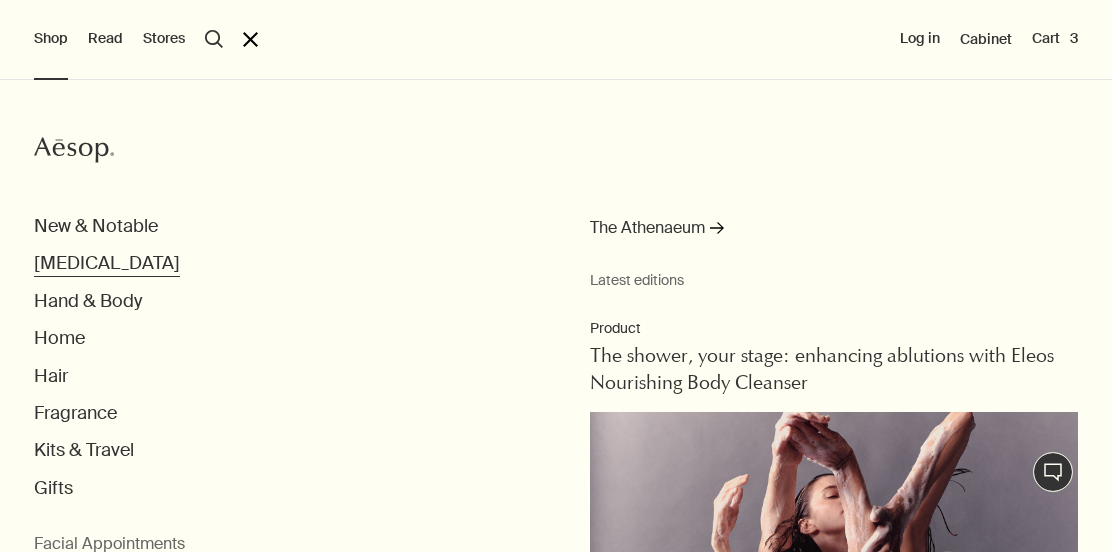 click on "[MEDICAL_DATA]" at bounding box center (107, 263) 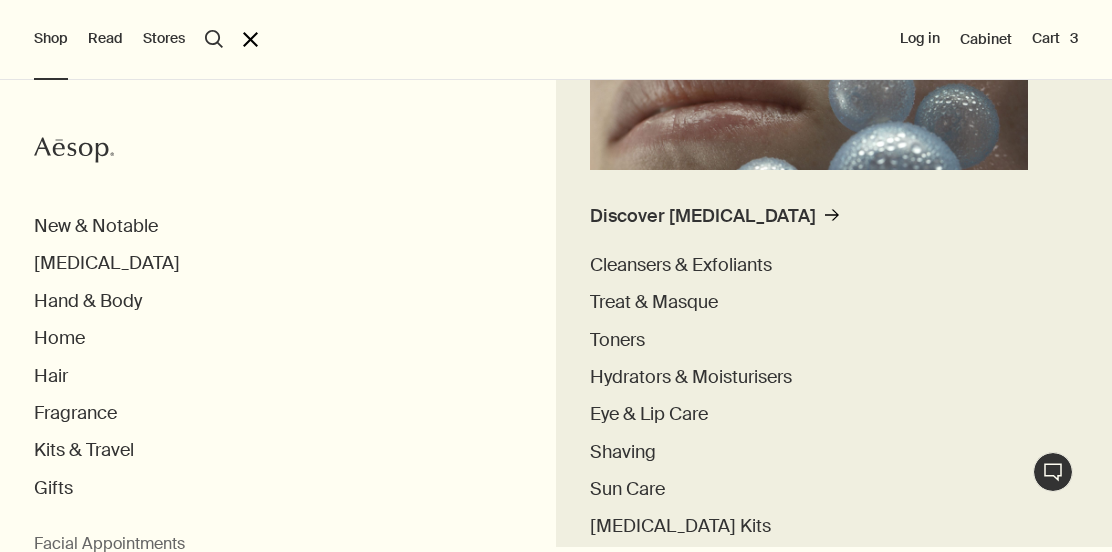 scroll, scrollTop: 500, scrollLeft: 0, axis: vertical 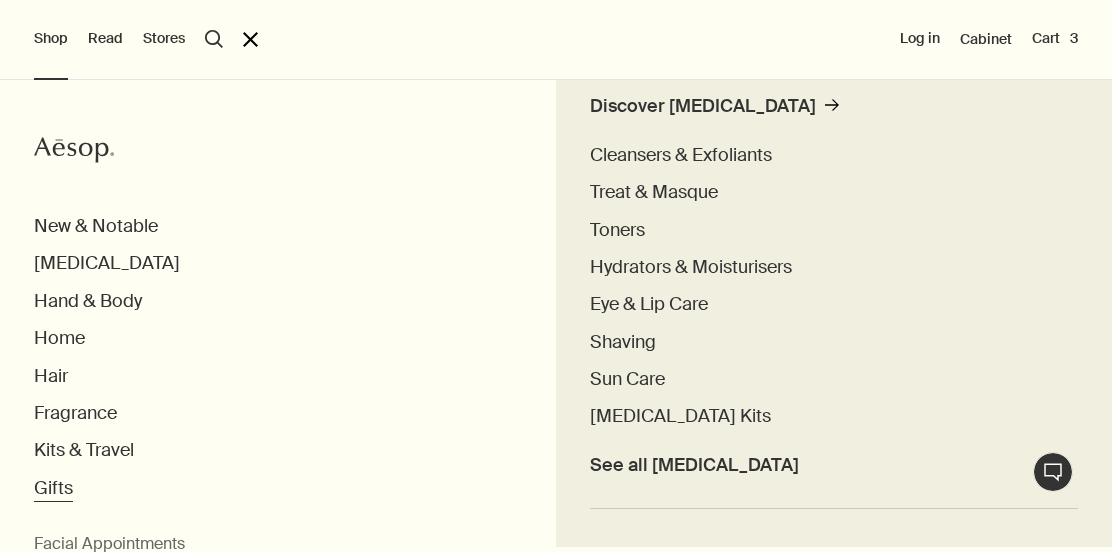 click on "Gifts" at bounding box center (53, 488) 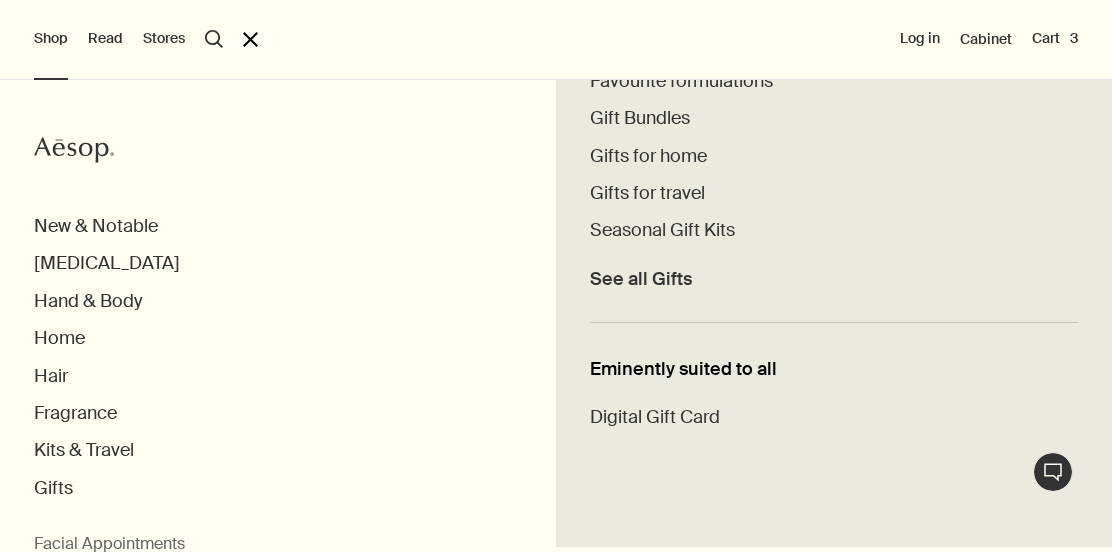 scroll, scrollTop: 474, scrollLeft: 0, axis: vertical 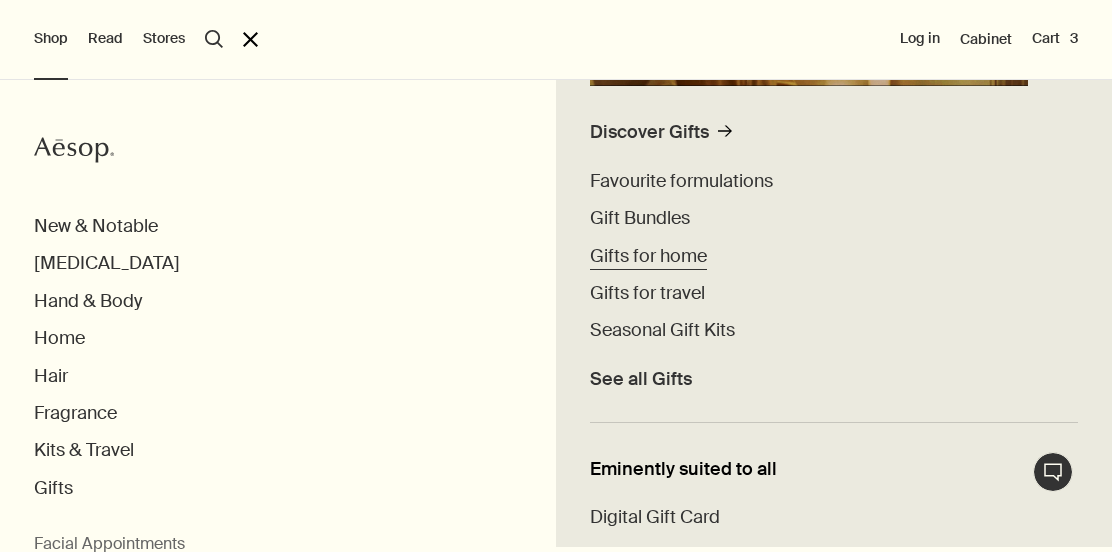 click on "Gifts for home" at bounding box center [648, 256] 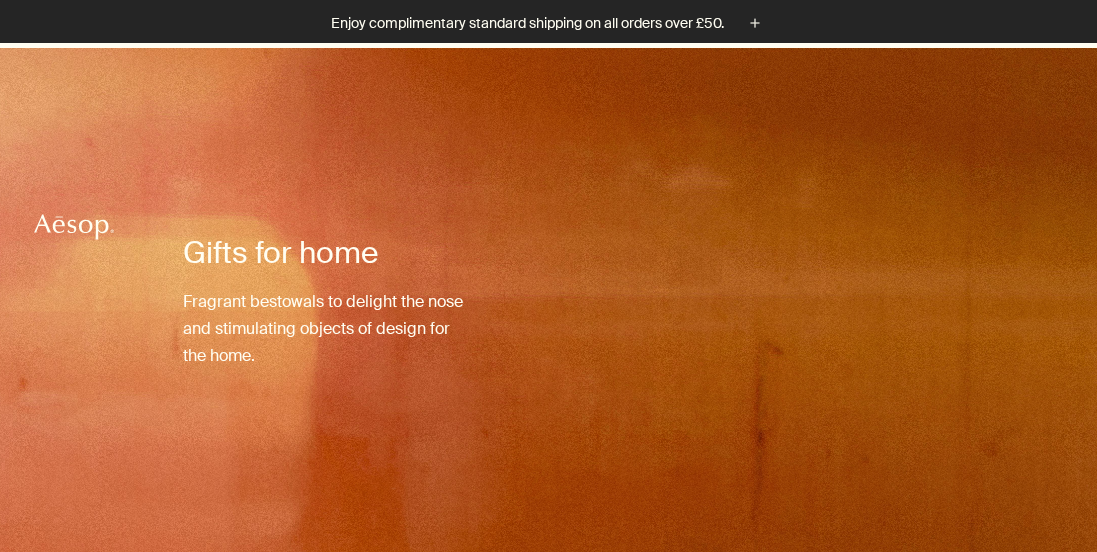 scroll, scrollTop: 500, scrollLeft: 0, axis: vertical 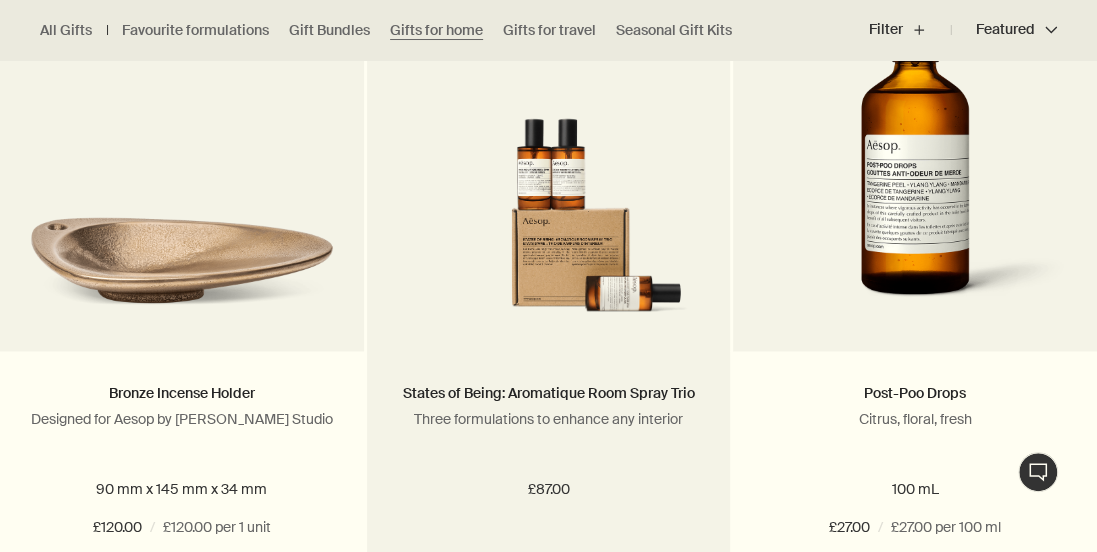 click at bounding box center [549, 220] 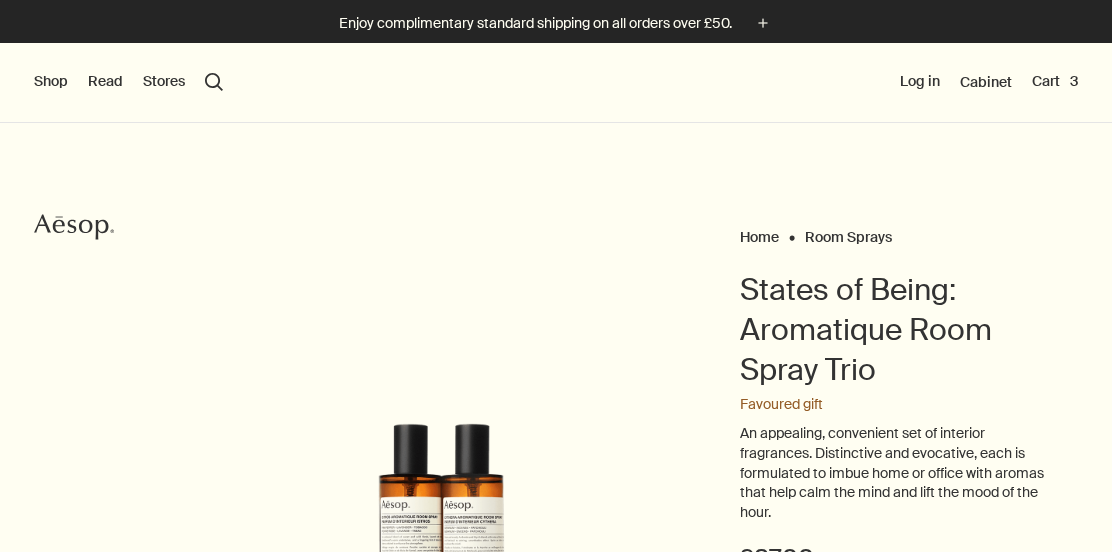 scroll, scrollTop: 0, scrollLeft: 0, axis: both 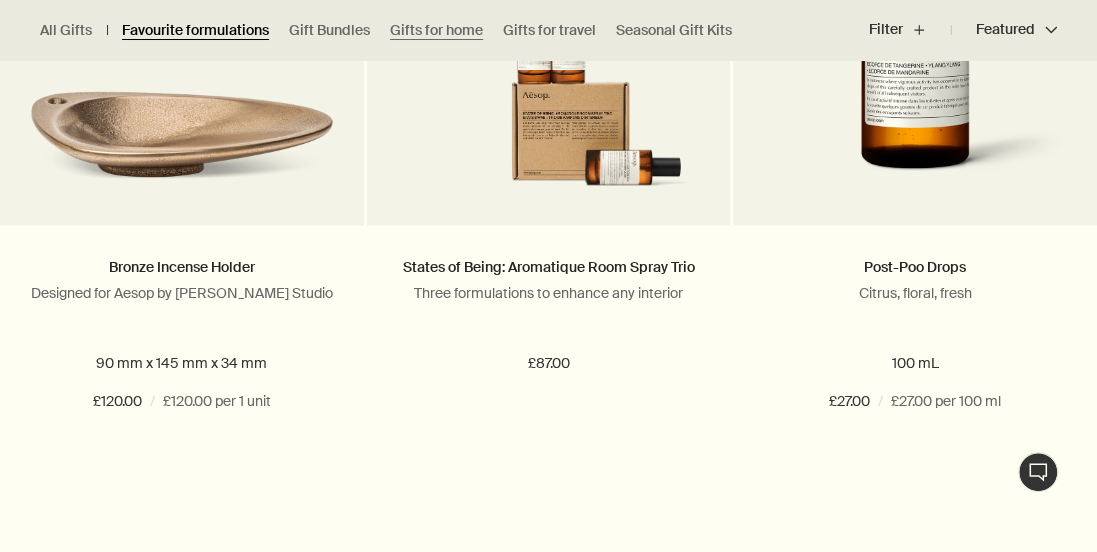 click on "Favourite formulations" at bounding box center [195, 30] 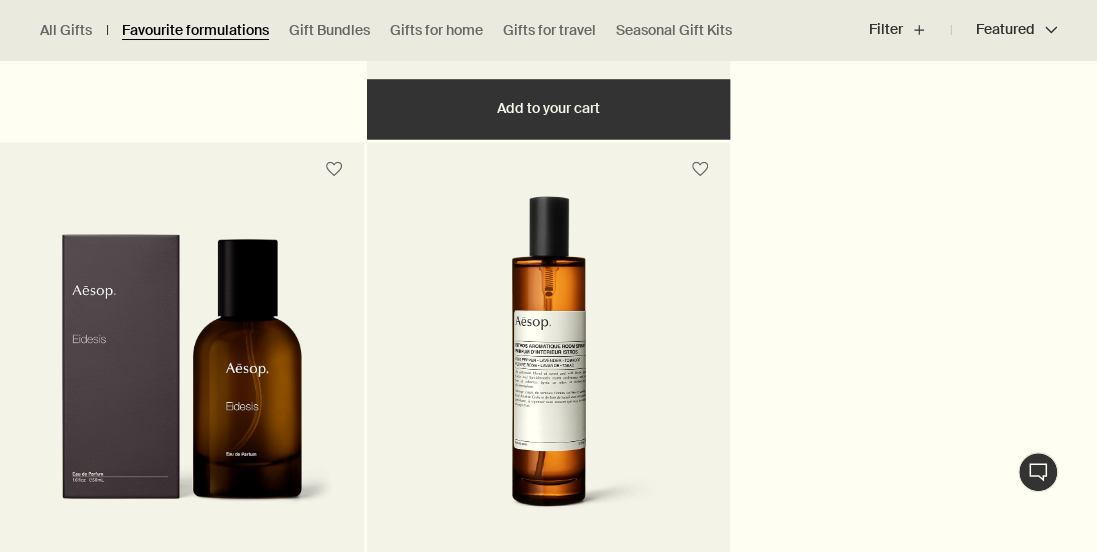 scroll, scrollTop: 4800, scrollLeft: 0, axis: vertical 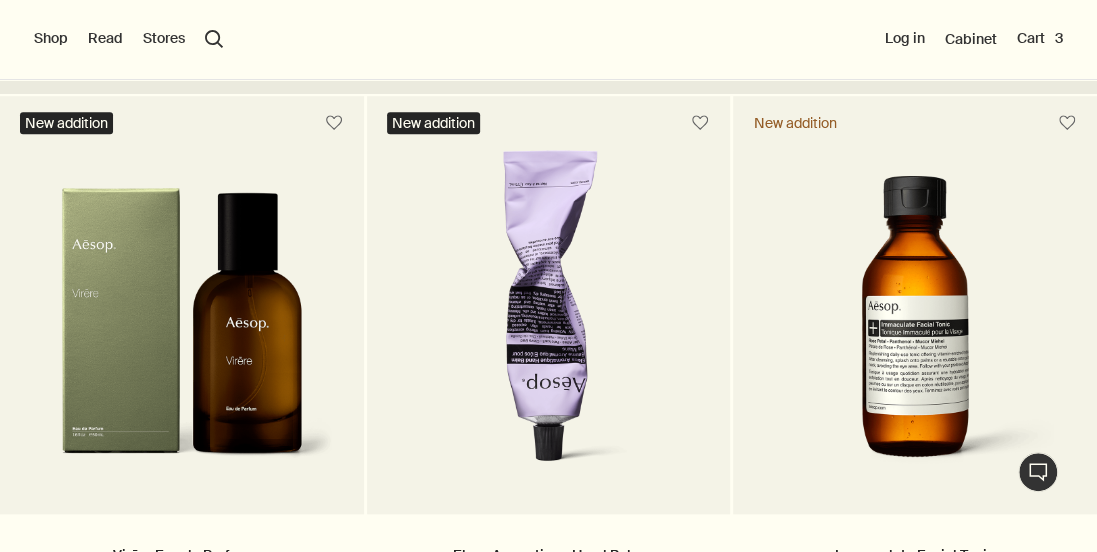 click on "Shop" at bounding box center [51, 39] 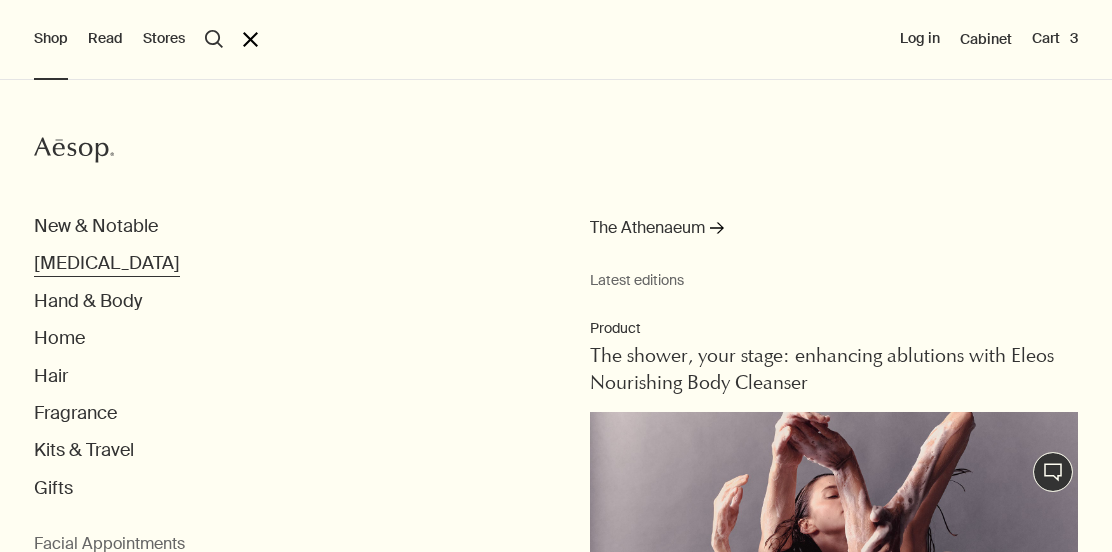 click on "[MEDICAL_DATA]" at bounding box center [107, 263] 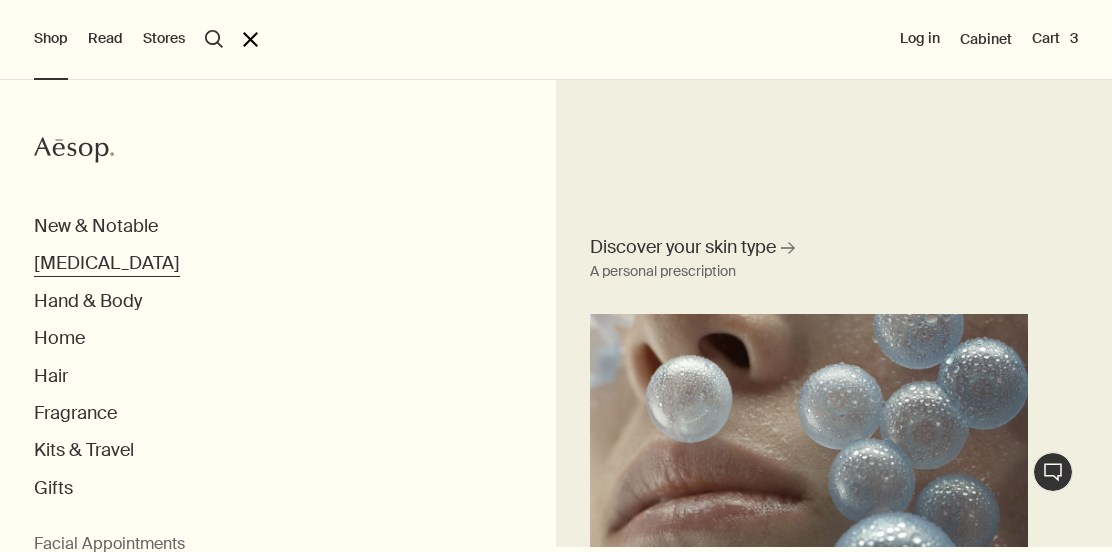 click on "[MEDICAL_DATA]" at bounding box center [107, 263] 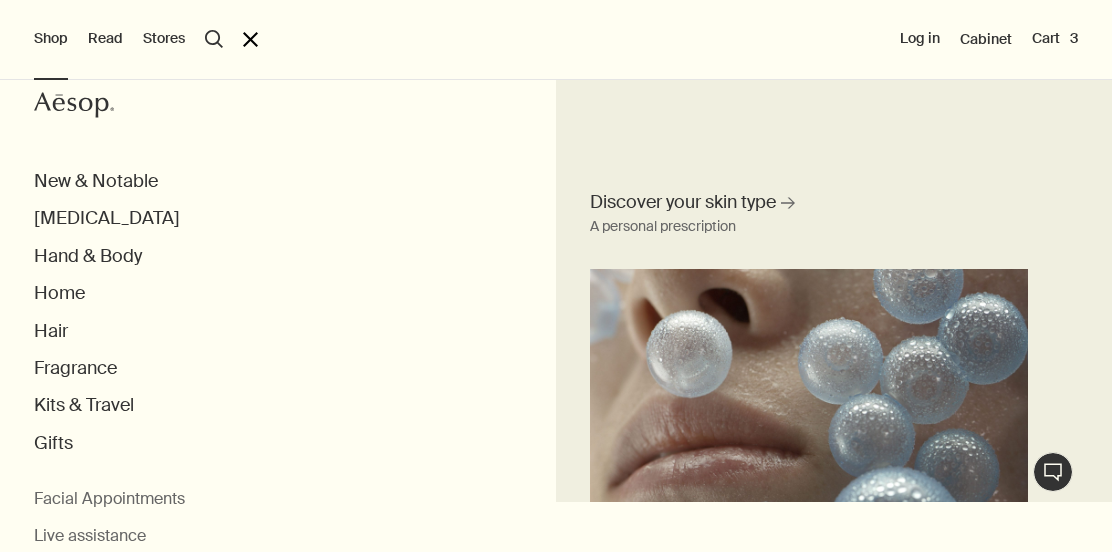 scroll, scrollTop: 70, scrollLeft: 0, axis: vertical 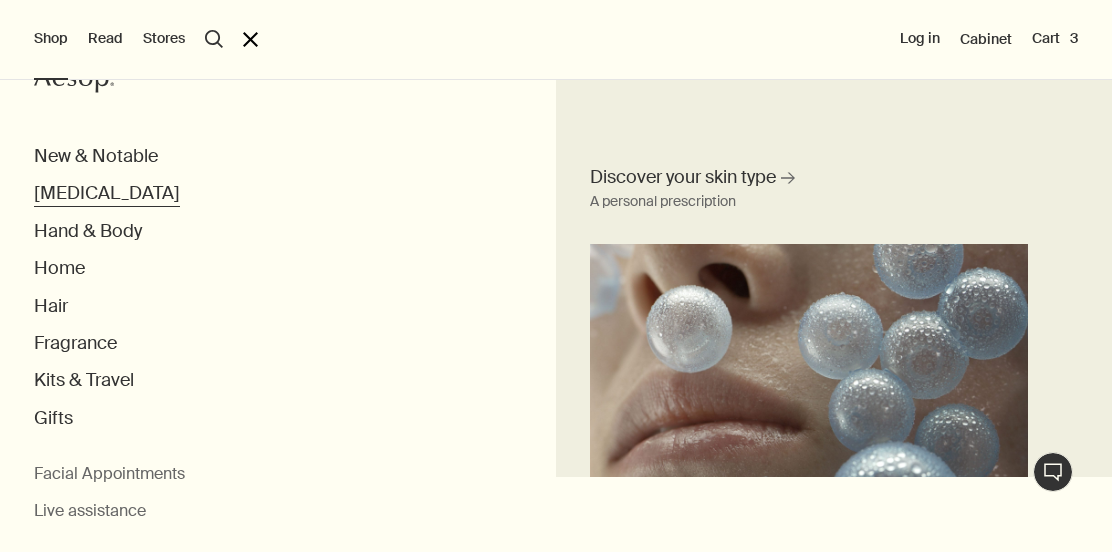 click on "[MEDICAL_DATA]" at bounding box center (107, 193) 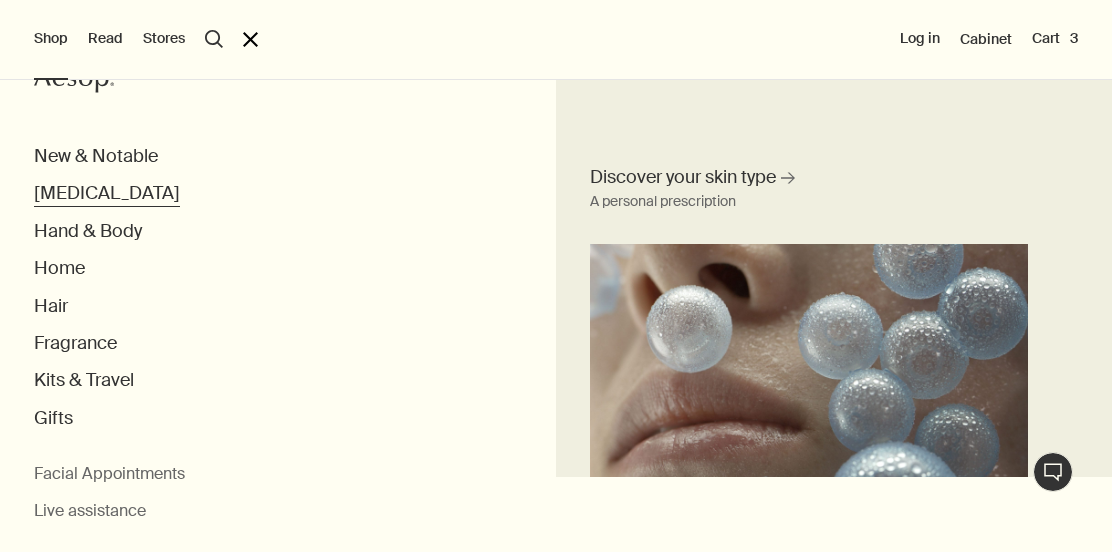 click on "[MEDICAL_DATA]" at bounding box center [107, 193] 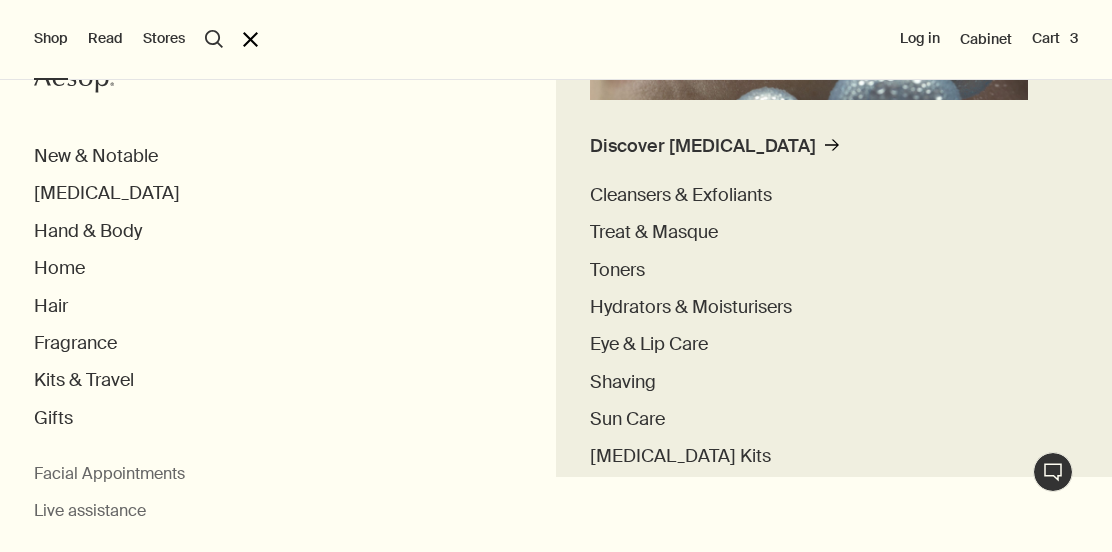 scroll, scrollTop: 362, scrollLeft: 0, axis: vertical 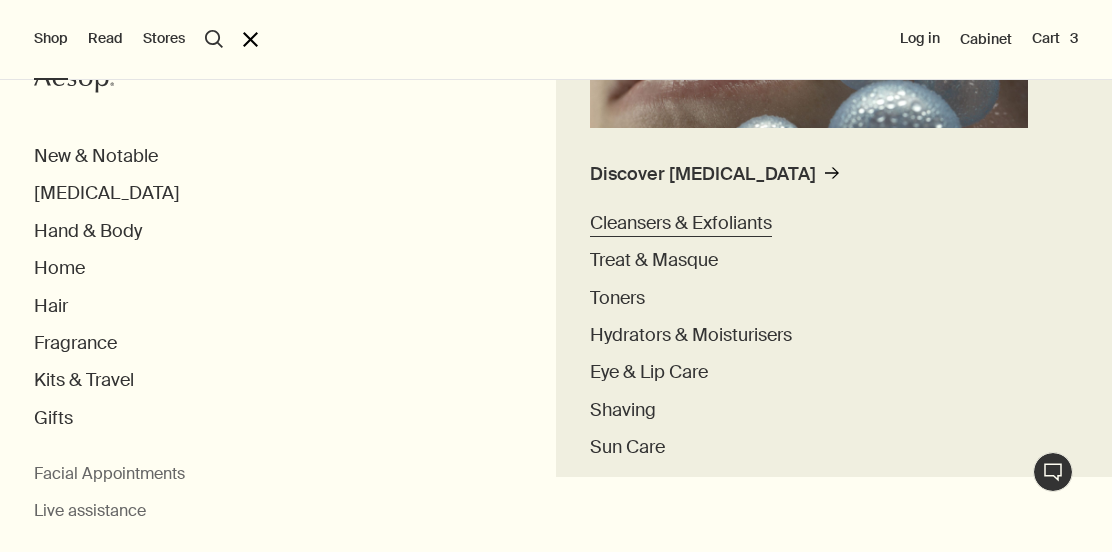 click on "Cleansers & Exfoliants" at bounding box center (681, 223) 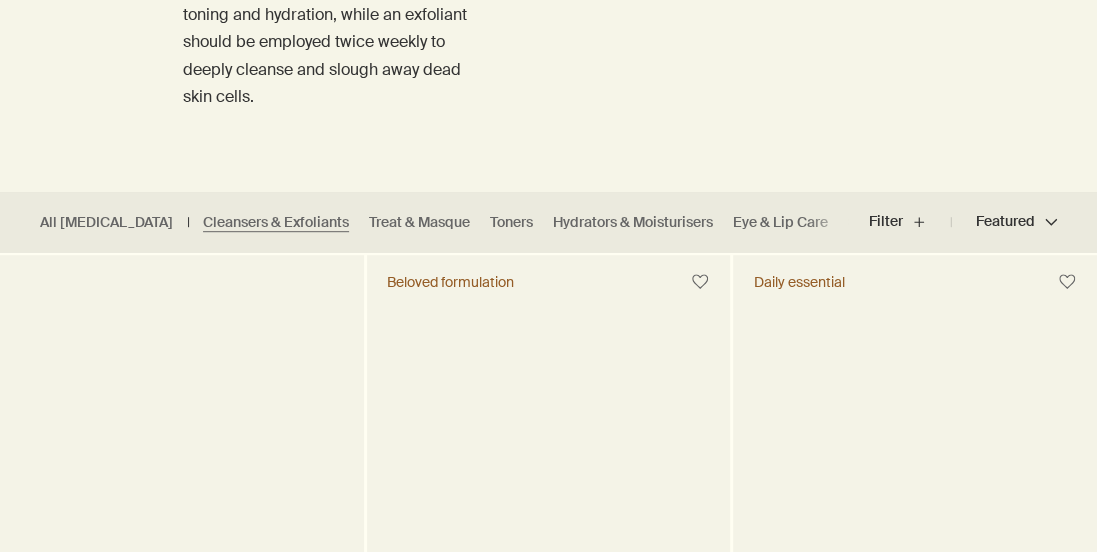 scroll, scrollTop: 600, scrollLeft: 0, axis: vertical 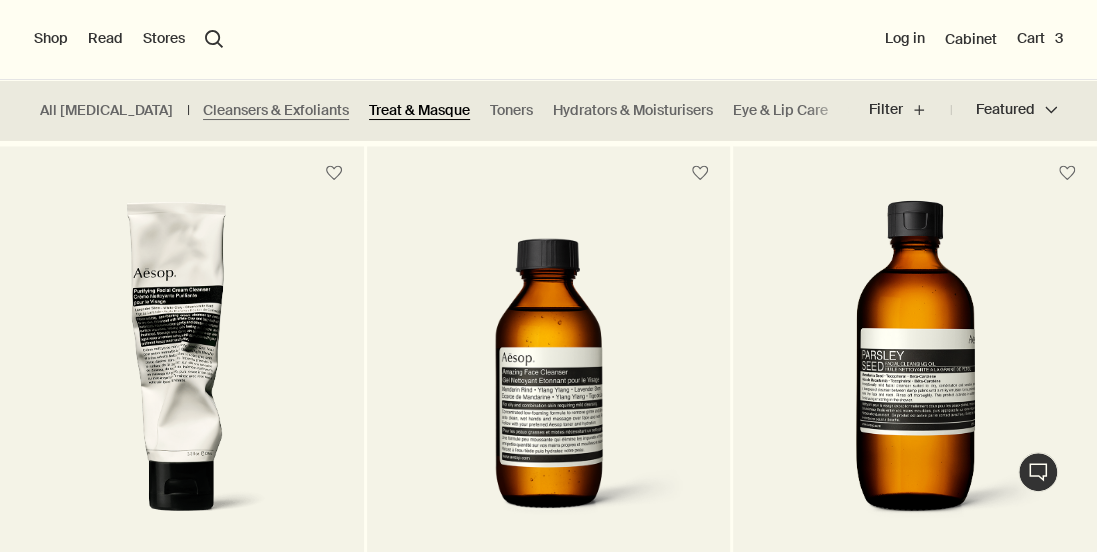 click on "Treat & Masque" at bounding box center [419, 110] 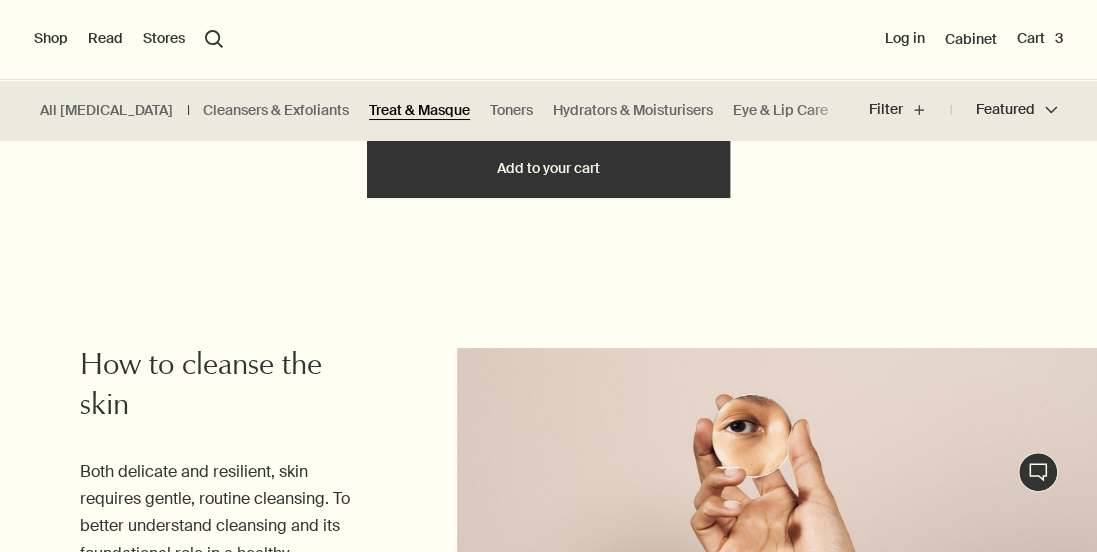 scroll, scrollTop: 3200, scrollLeft: 0, axis: vertical 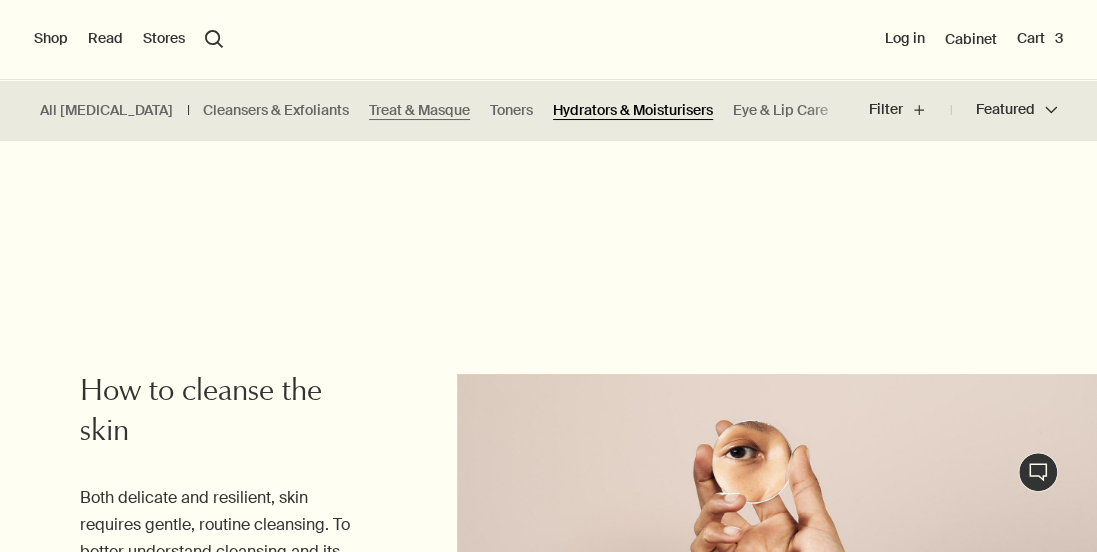 click on "Hydrators & Moisturisers" at bounding box center (633, 110) 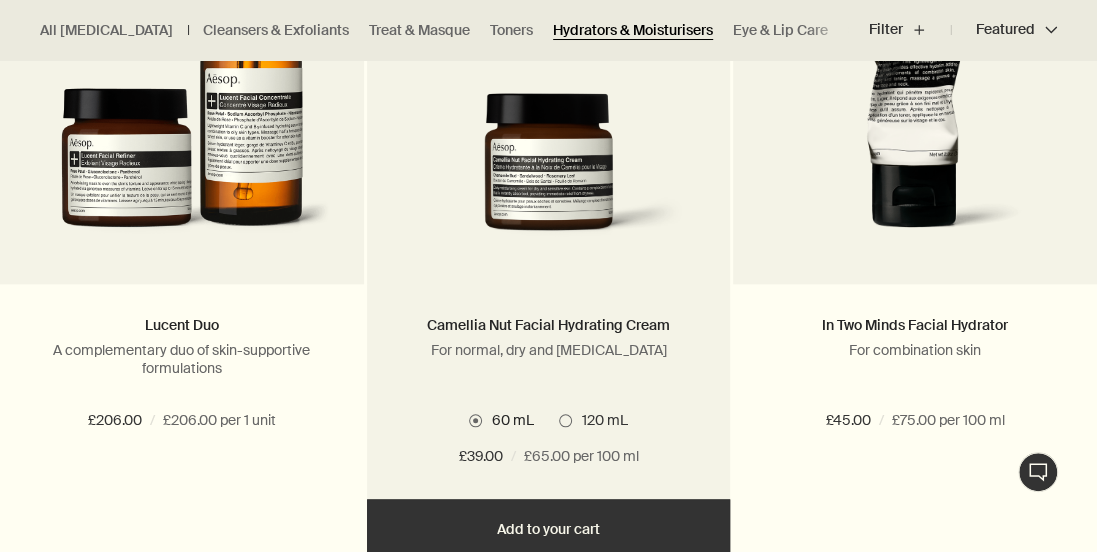 scroll, scrollTop: 800, scrollLeft: 0, axis: vertical 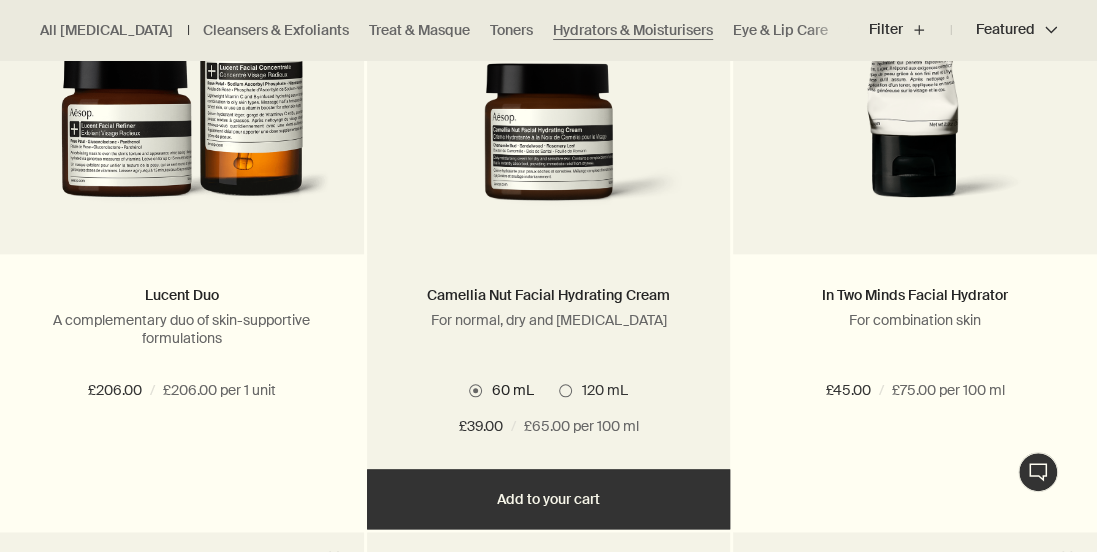 click at bounding box center [565, 390] 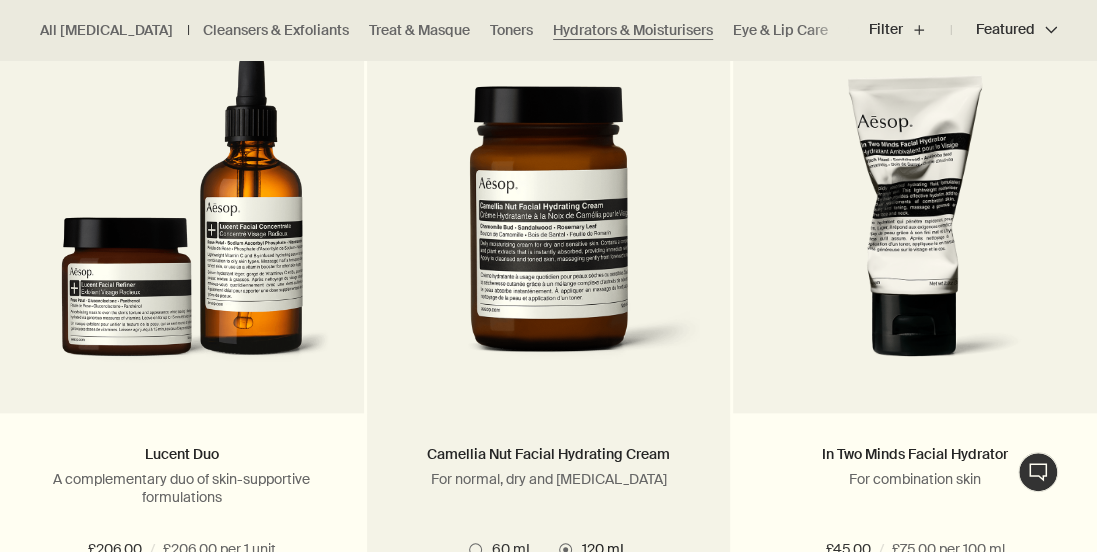 scroll, scrollTop: 700, scrollLeft: 0, axis: vertical 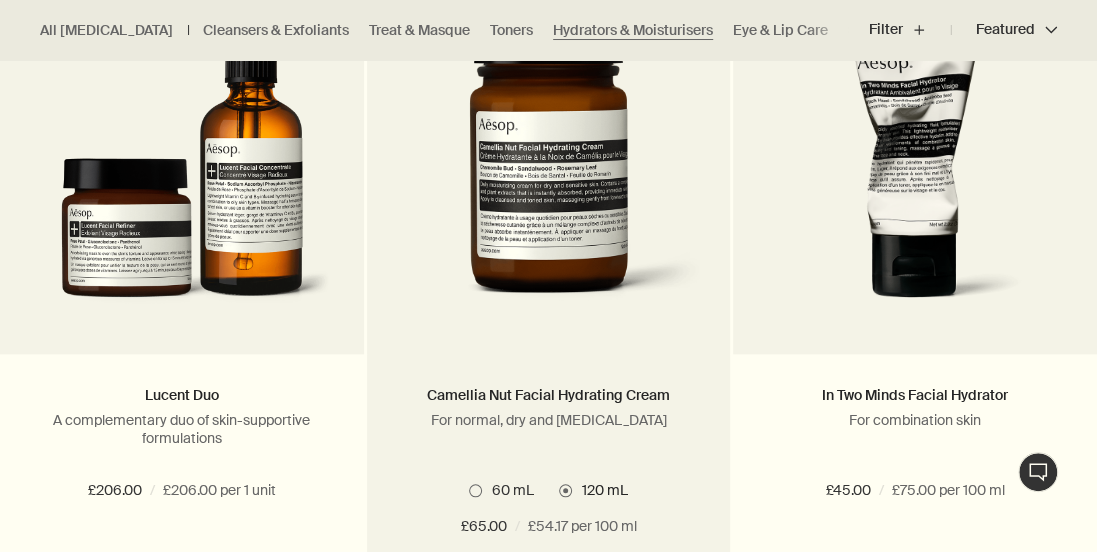 click at bounding box center [475, 490] 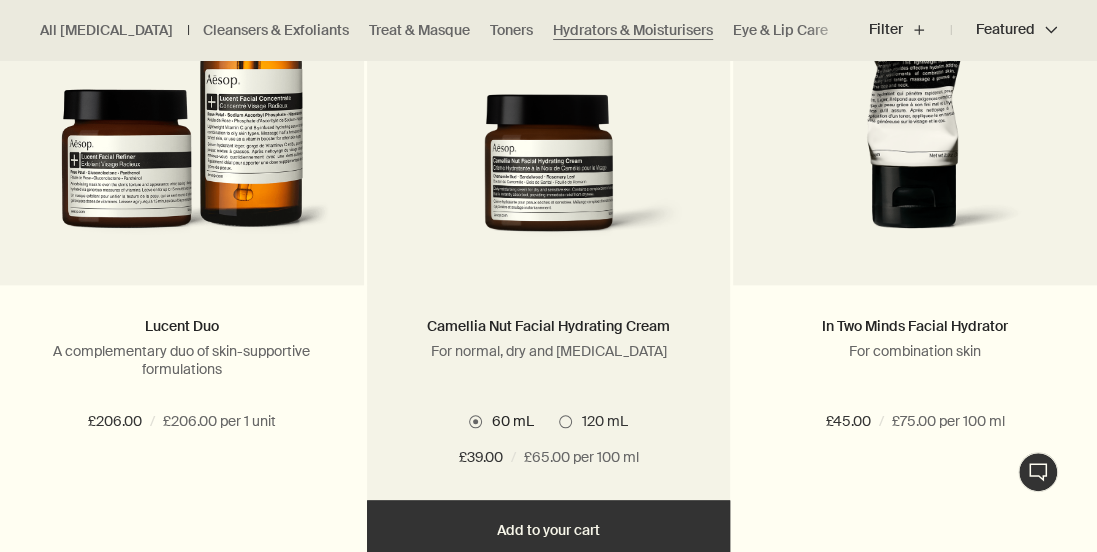 scroll, scrollTop: 800, scrollLeft: 0, axis: vertical 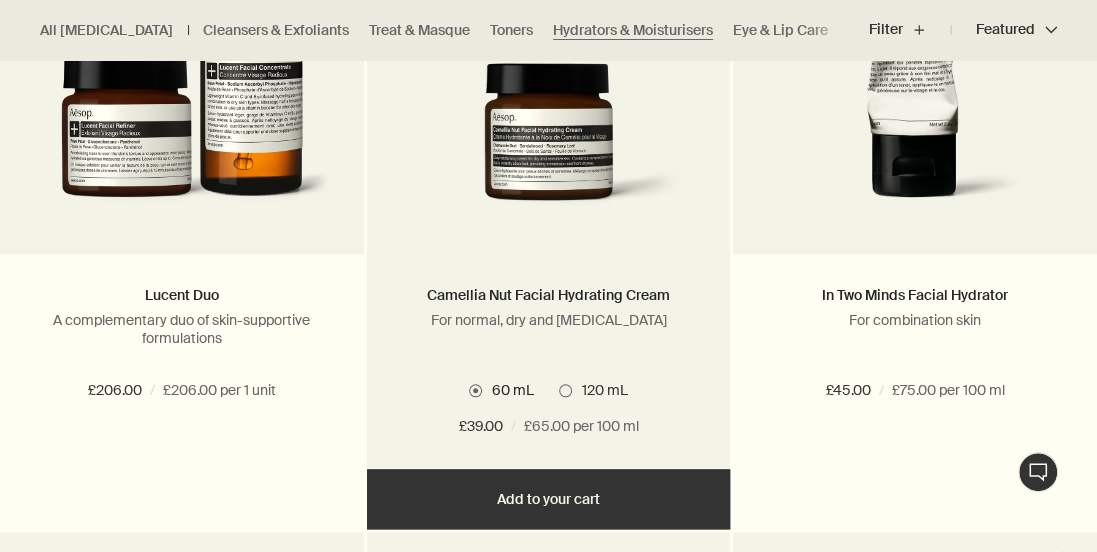 click on "Add Add to your cart" at bounding box center [549, 499] 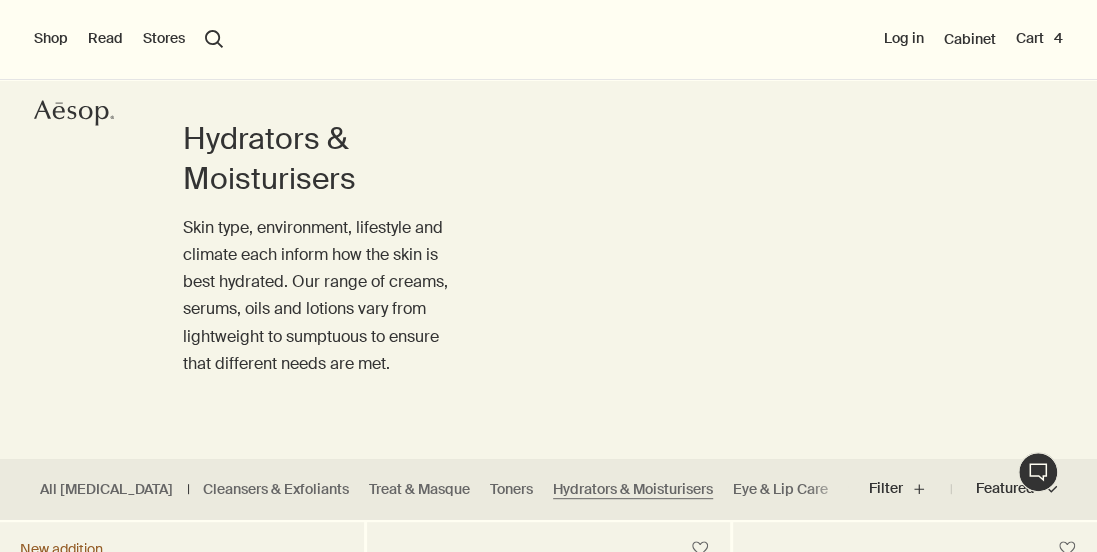 scroll, scrollTop: 100, scrollLeft: 0, axis: vertical 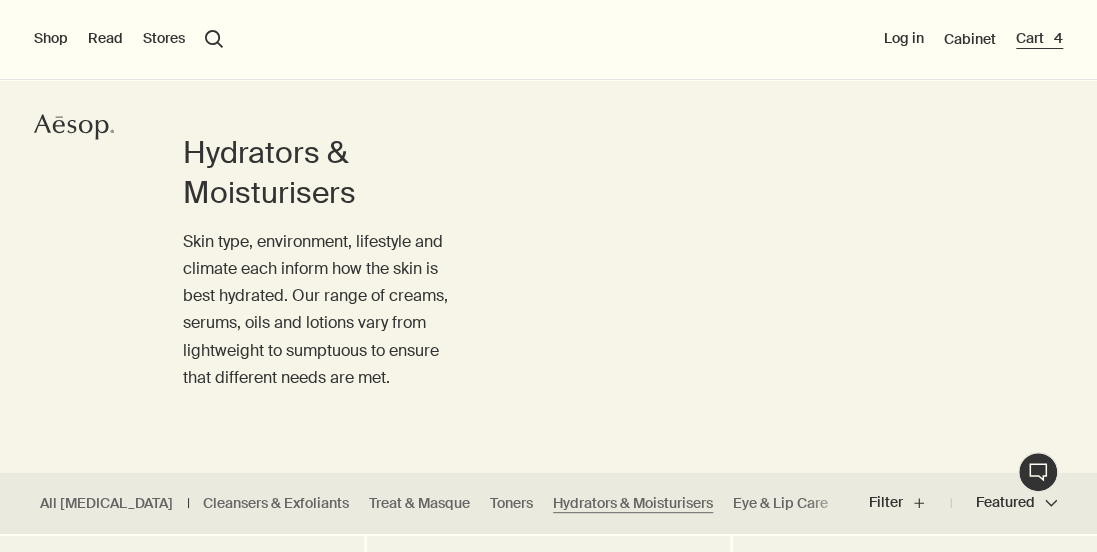 click on "Cart 4" at bounding box center (1039, 39) 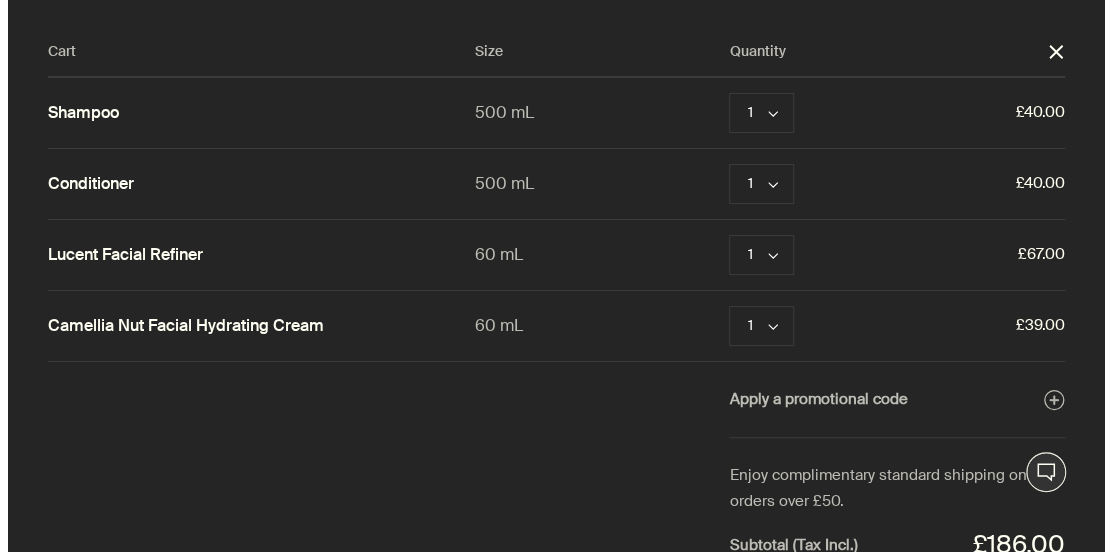 scroll, scrollTop: 0, scrollLeft: 0, axis: both 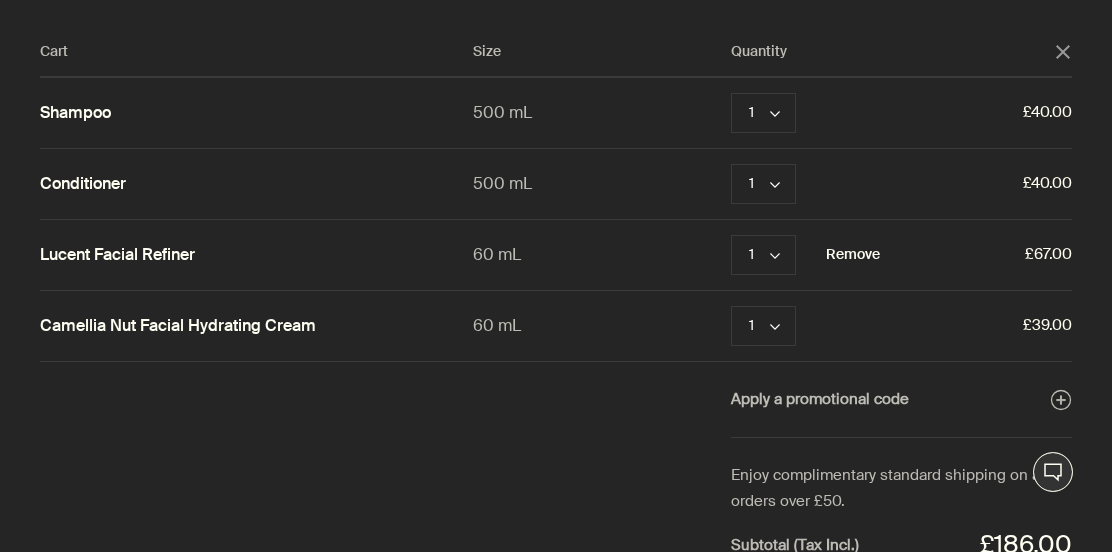 click on "Remove" at bounding box center [853, 255] 